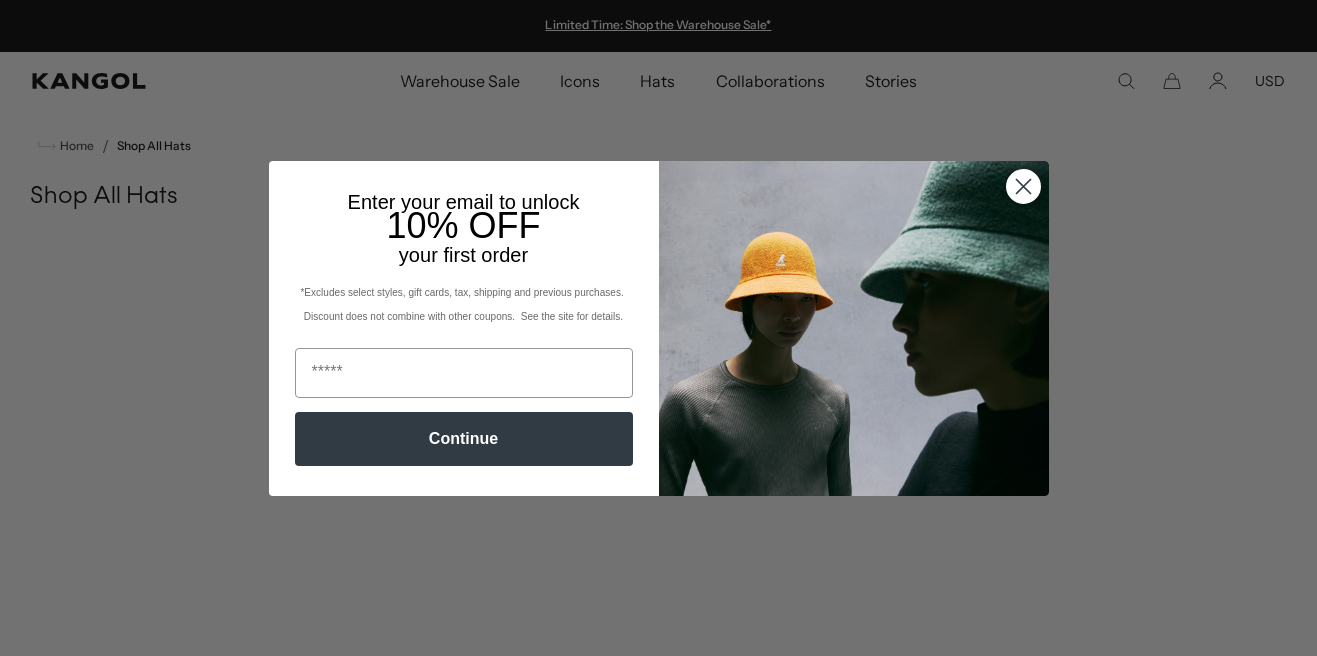 scroll, scrollTop: 433, scrollLeft: 0, axis: vertical 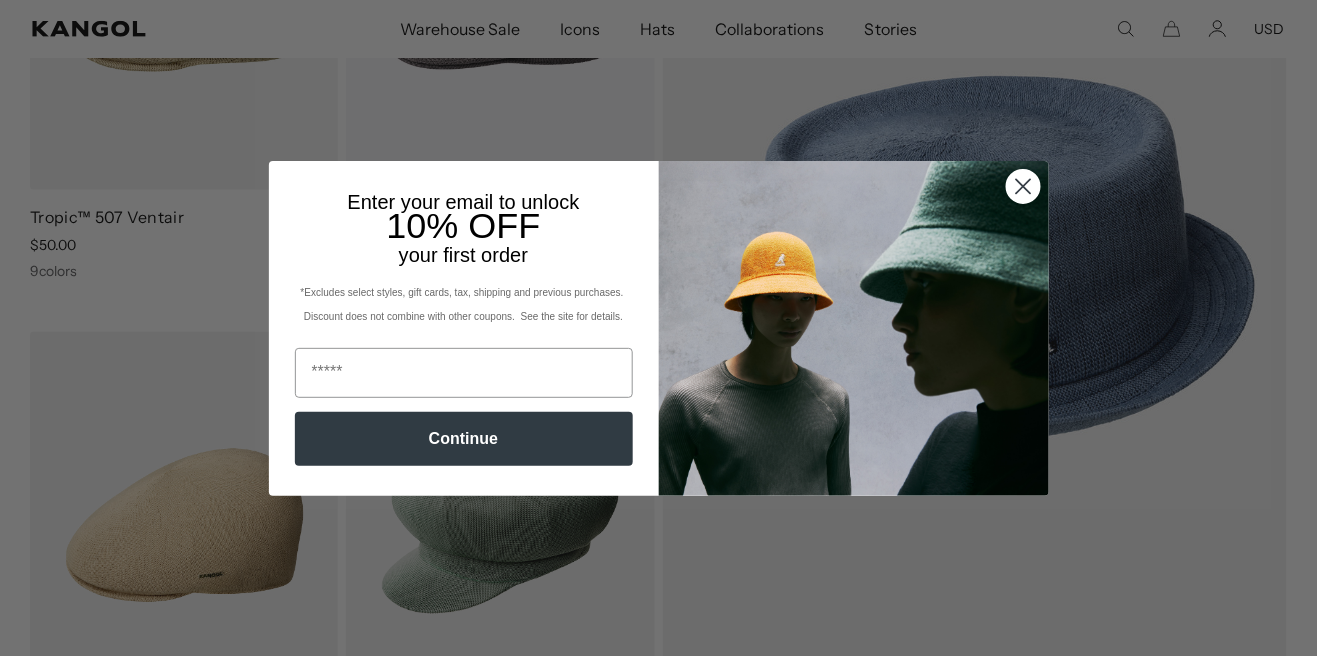 click 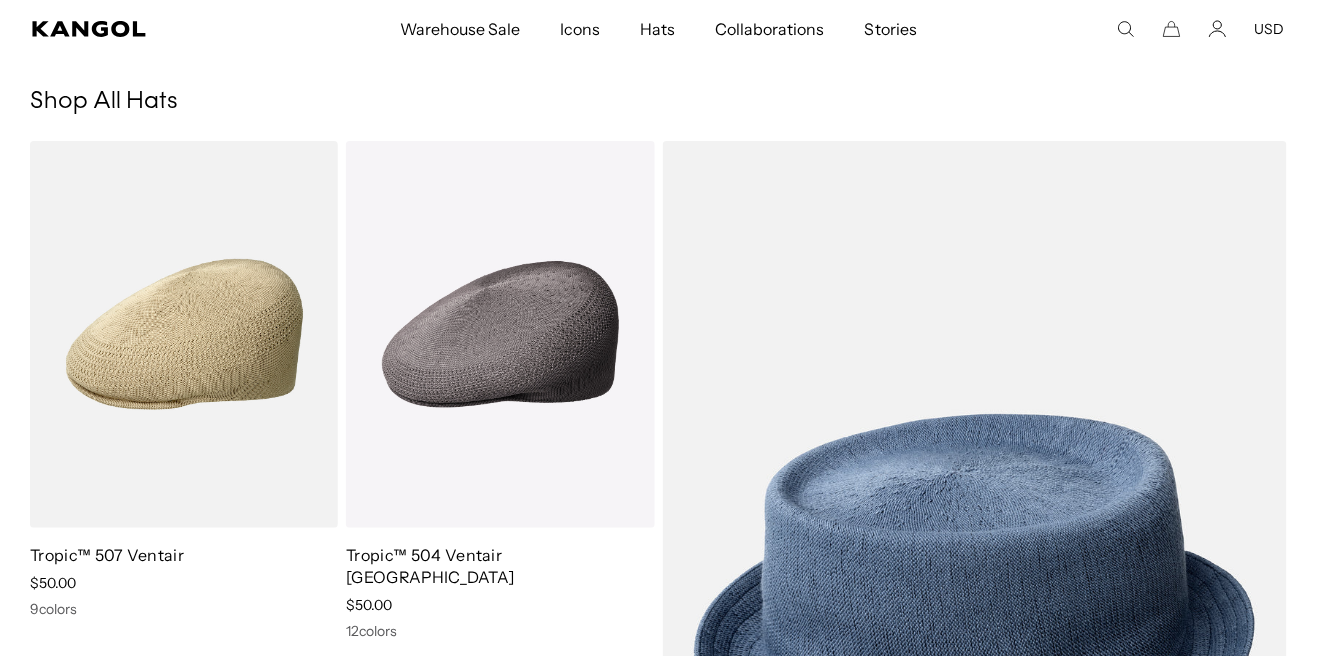 scroll, scrollTop: 0, scrollLeft: 0, axis: both 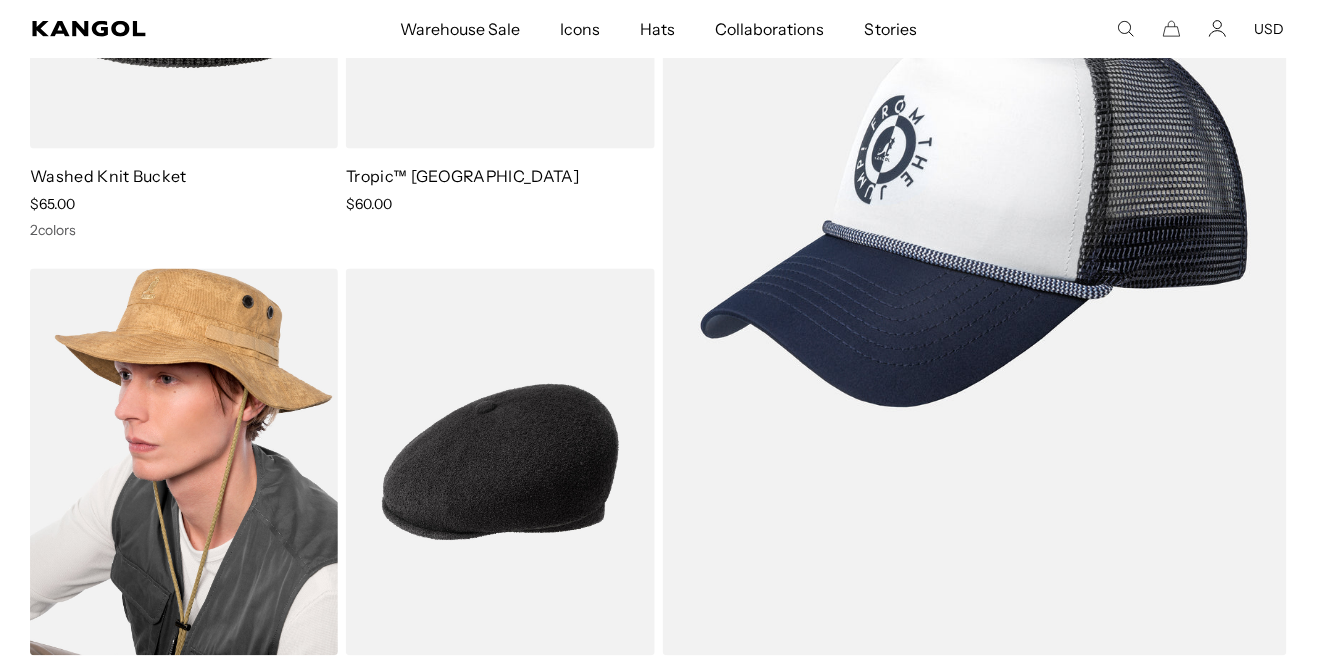 click at bounding box center (184, 462) 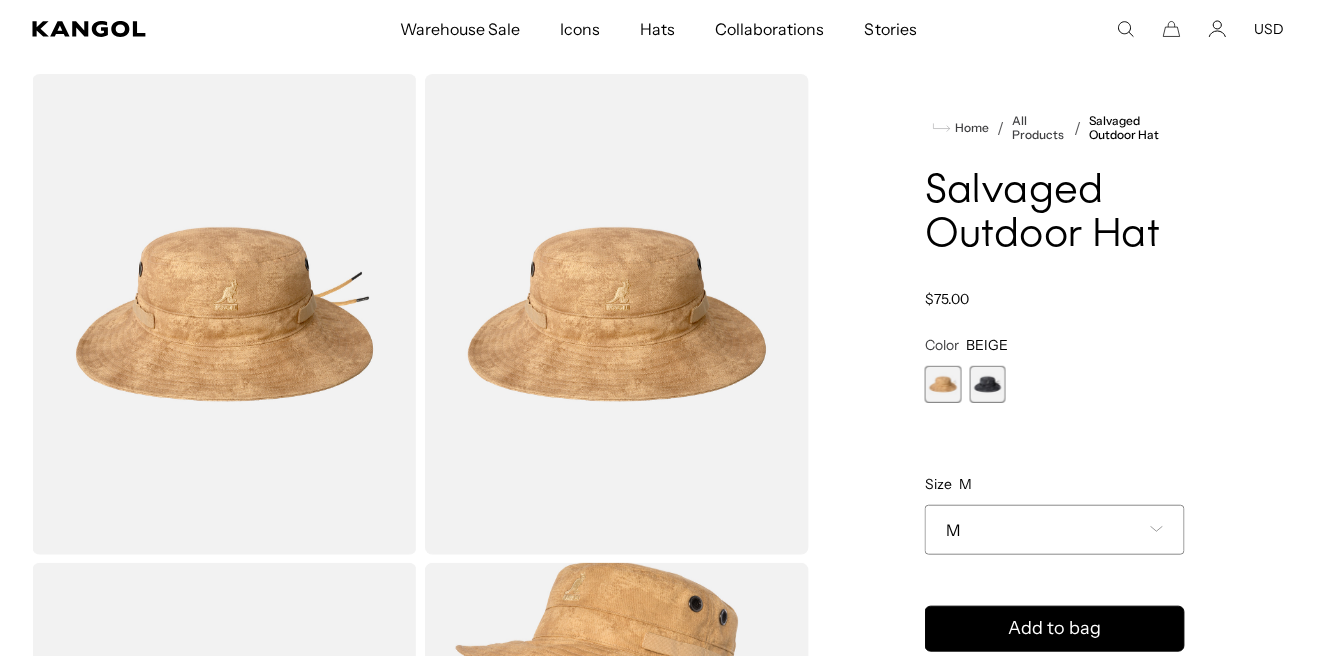 scroll, scrollTop: 70, scrollLeft: 0, axis: vertical 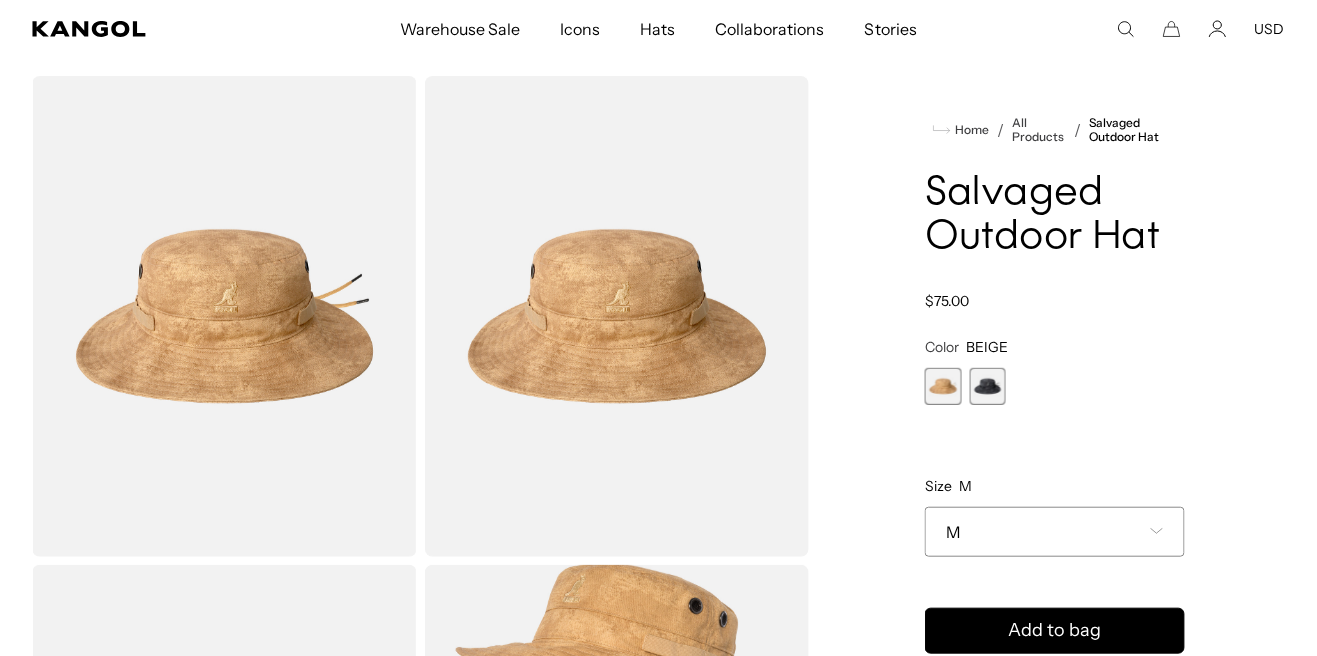 click at bounding box center (988, 386) 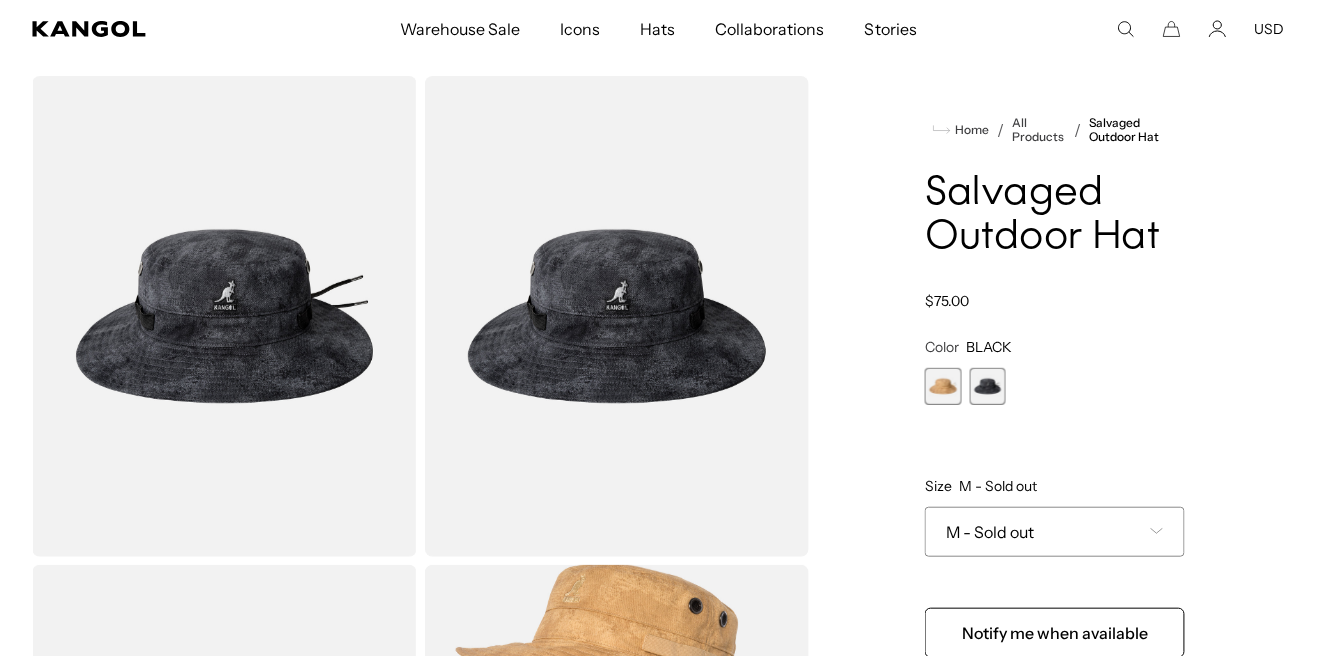 scroll, scrollTop: 0, scrollLeft: 0, axis: both 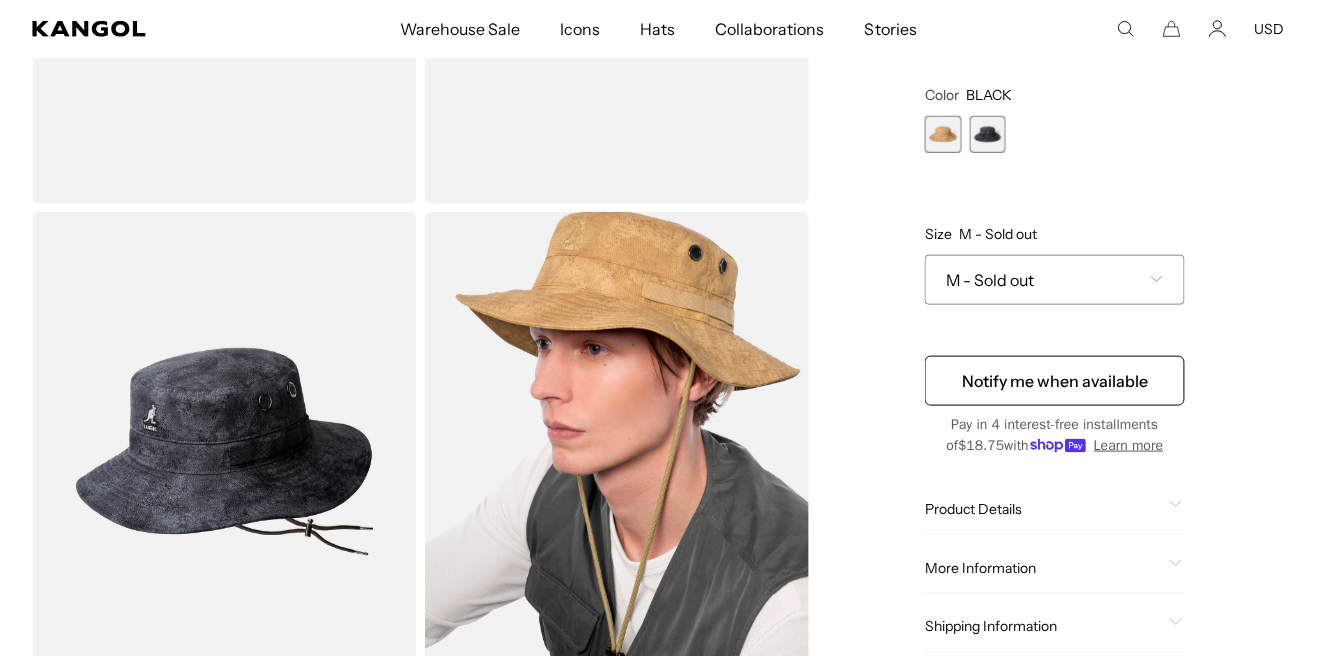 click on "M - Sold out" at bounding box center (1055, 279) 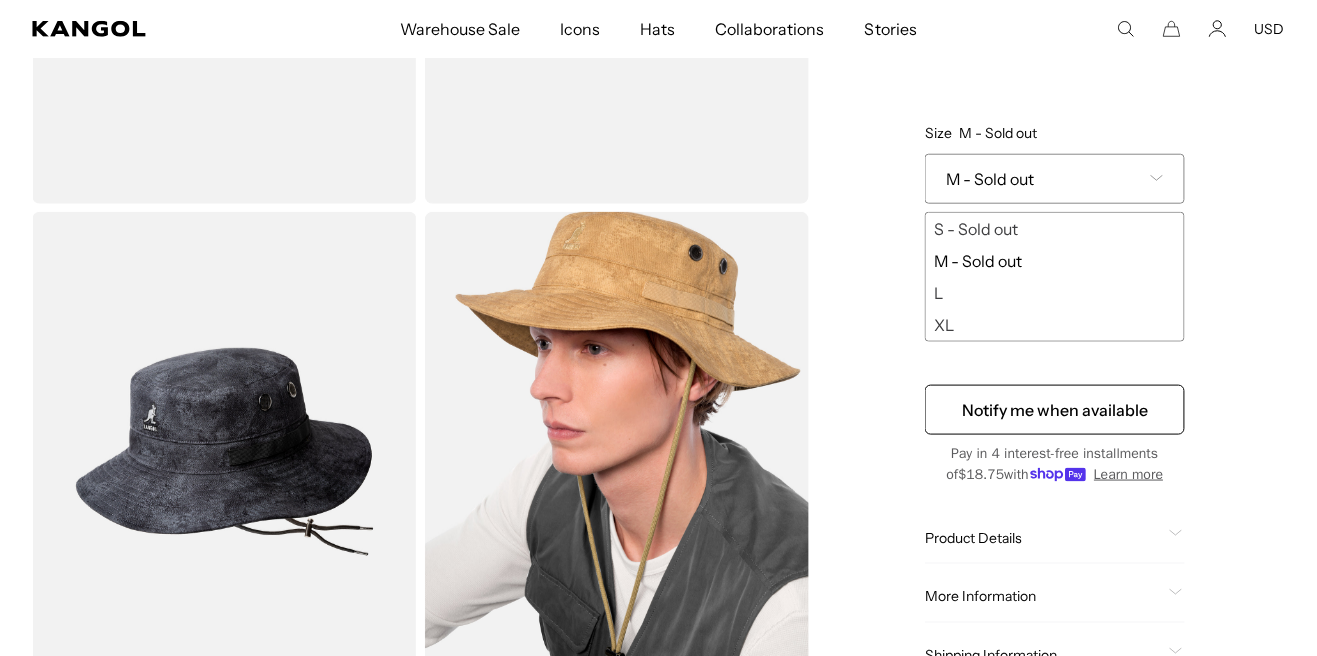 click on "L" at bounding box center (1055, 293) 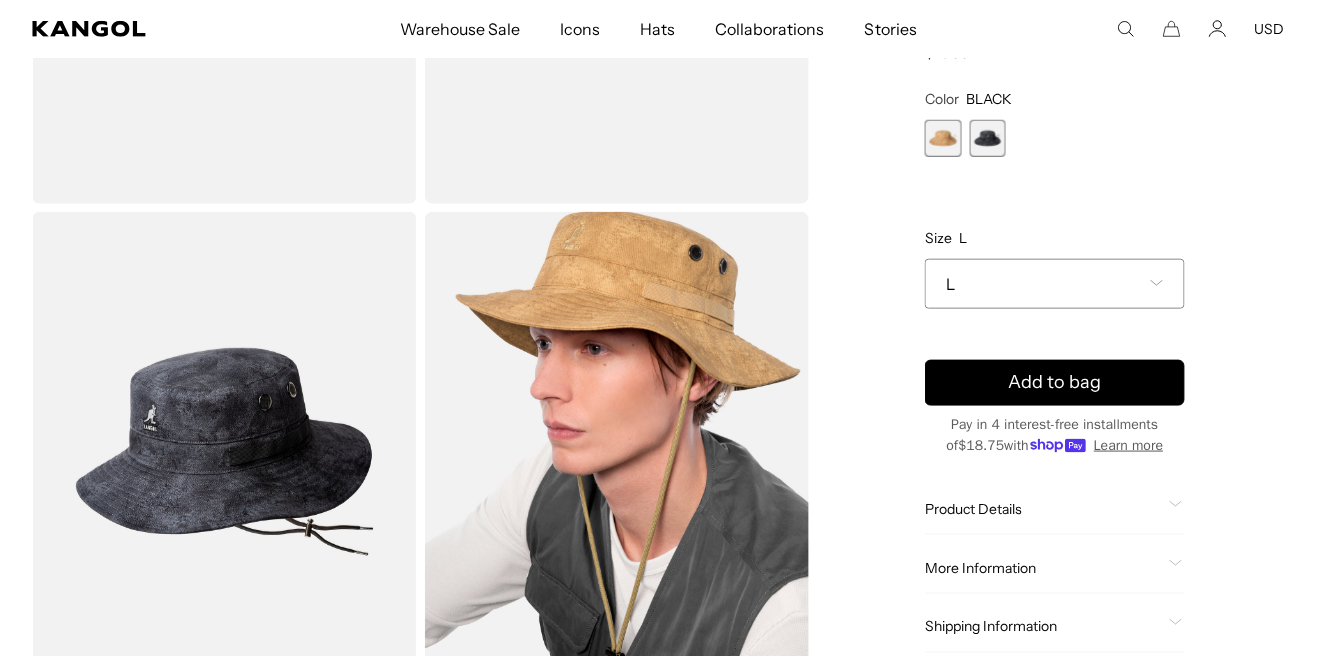 scroll, scrollTop: 0, scrollLeft: 411, axis: horizontal 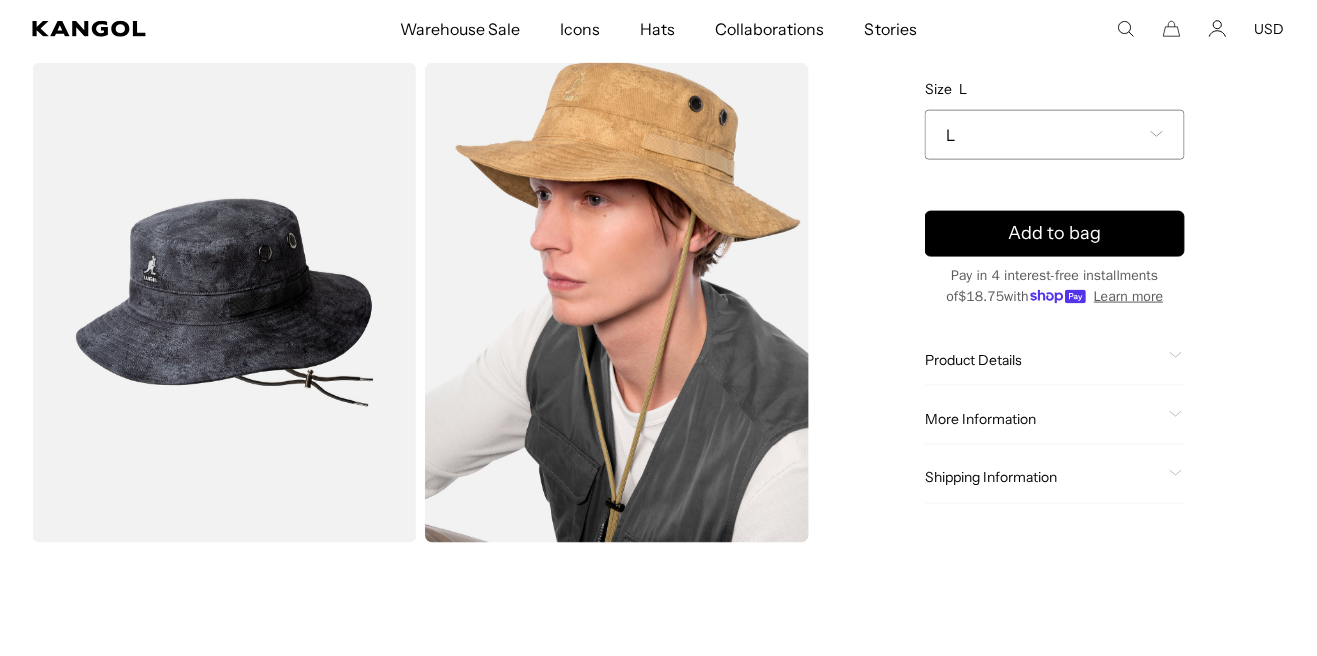 click 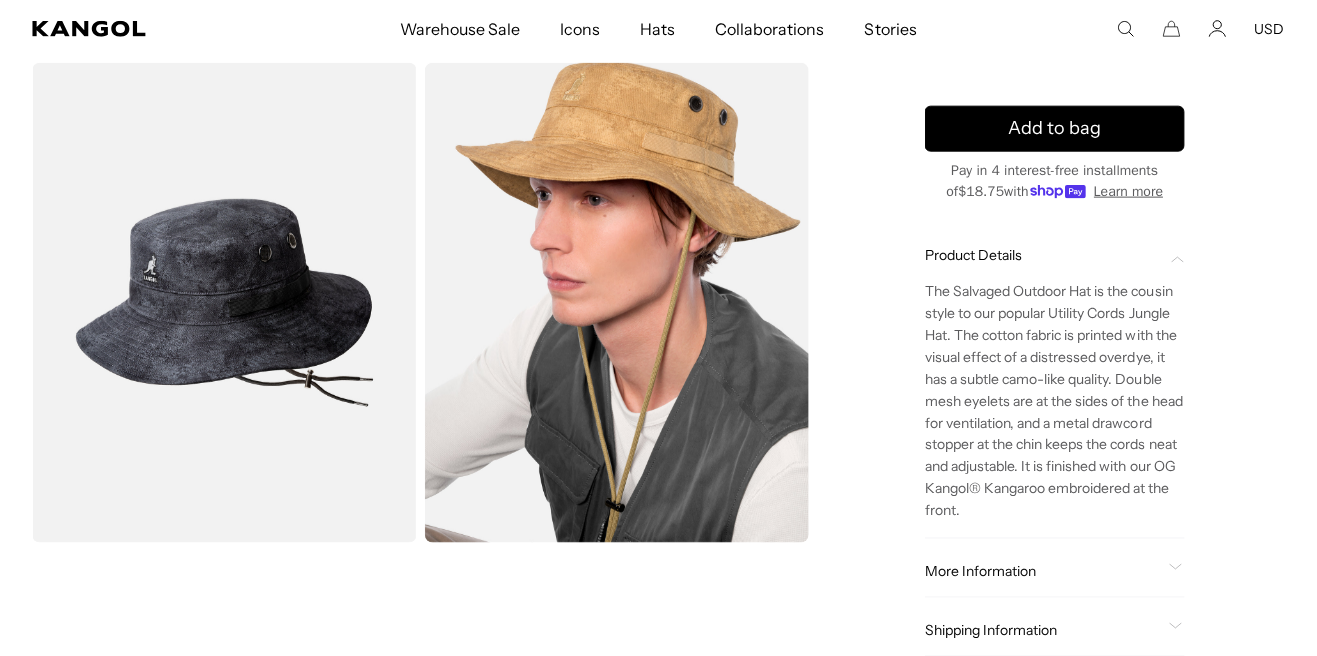 scroll, scrollTop: 0, scrollLeft: 0, axis: both 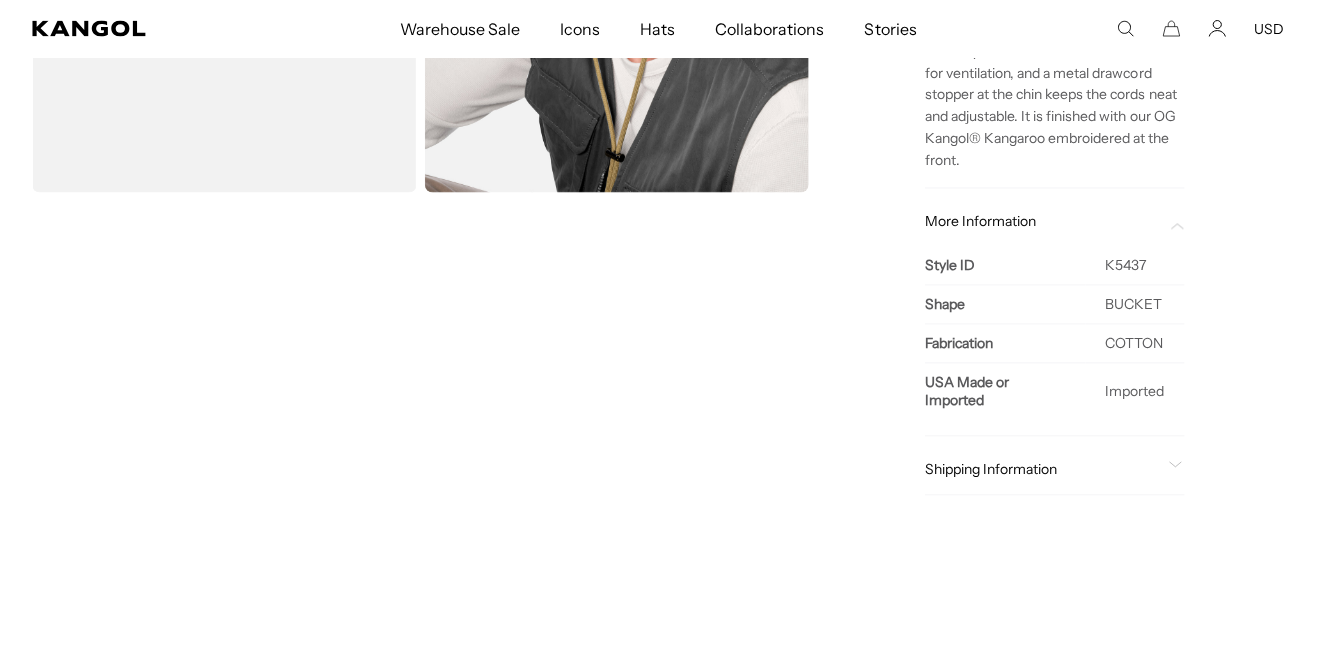click 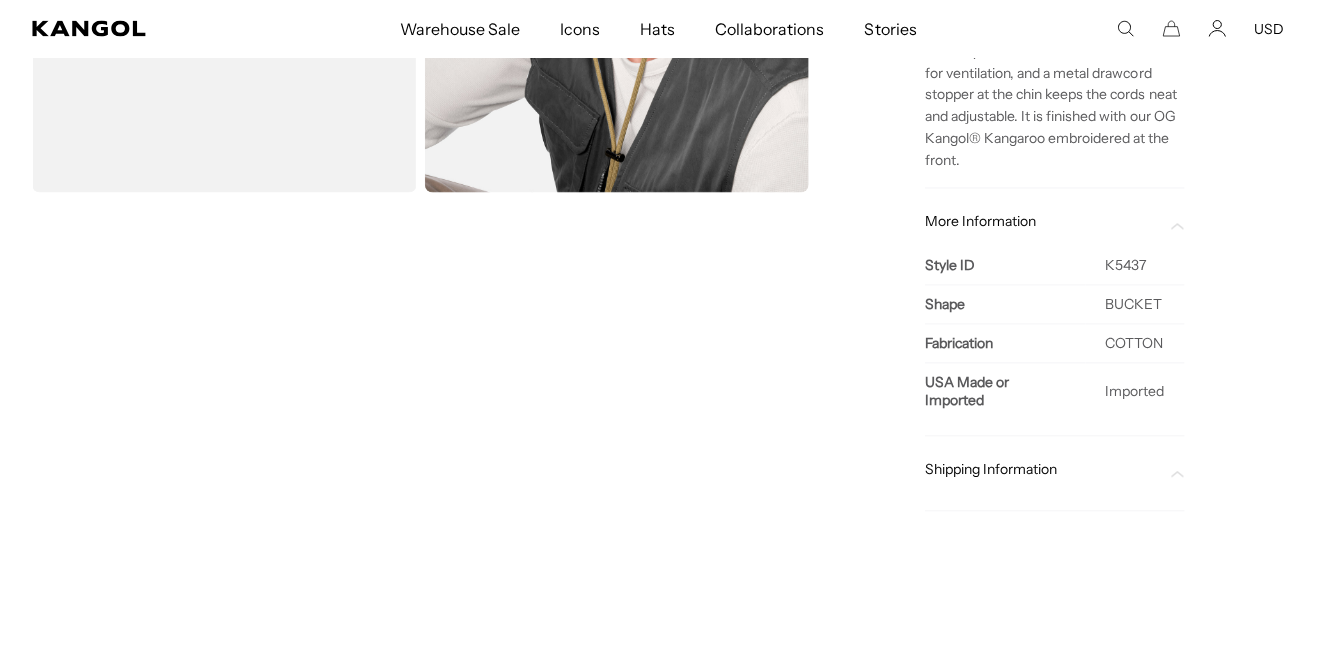 click on "Home
/
All Products
/
Salvaged Outdoor Hat
Salvaged Outdoor Hat
Regular price
$75.00
Regular price
Sale price
$75.00
Color
BLACK
Previous
Next
BEIGE
Variant sold out or unavailable
BLACK
Variant sold out or unavailable" at bounding box center [1055, -112] 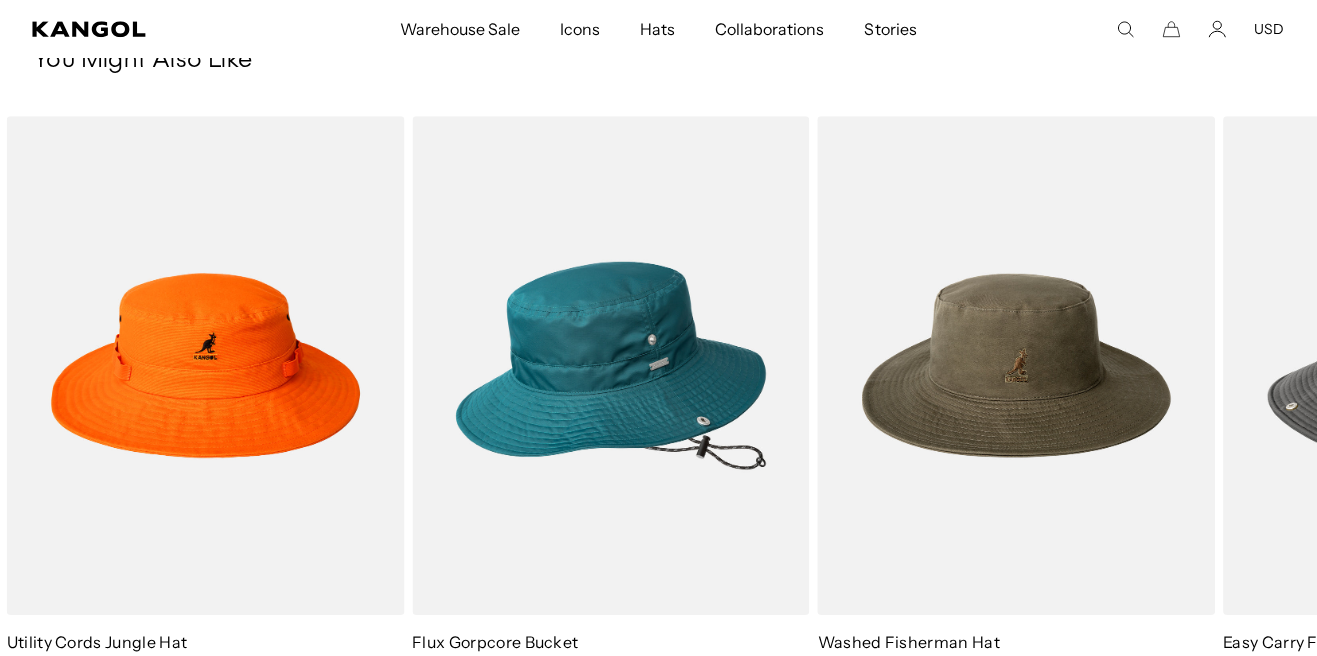scroll, scrollTop: 1566, scrollLeft: 0, axis: vertical 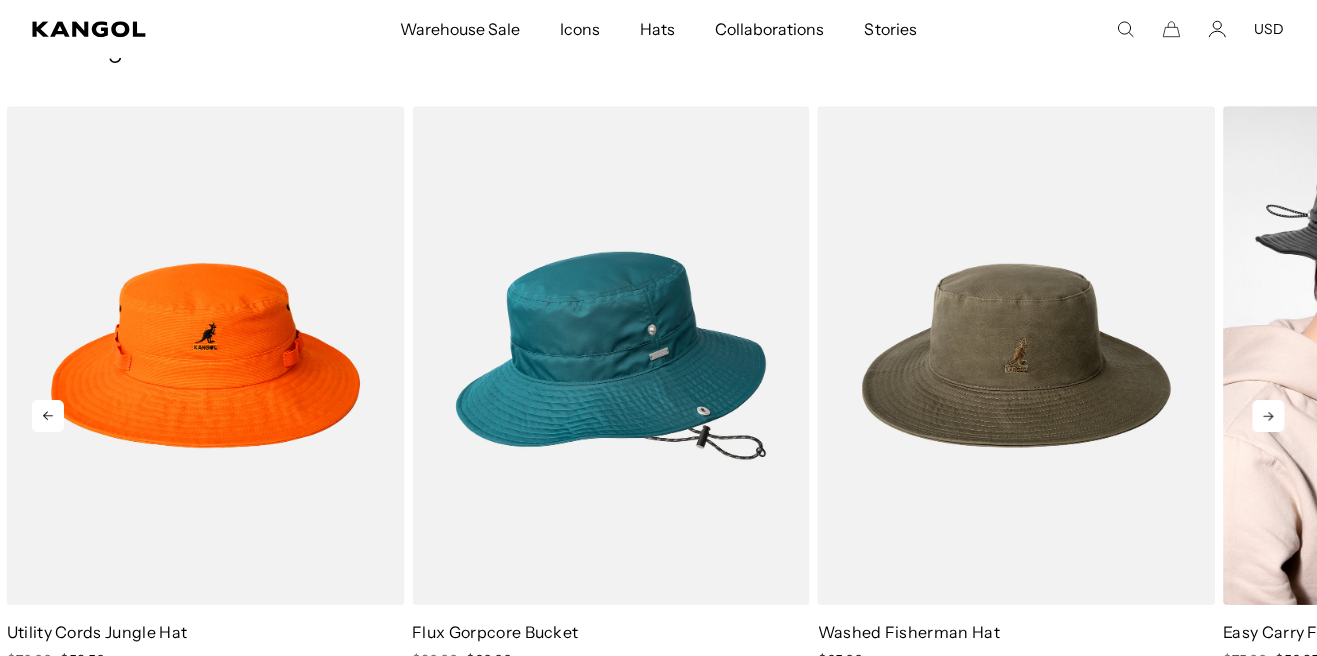 click at bounding box center (1423, 355) 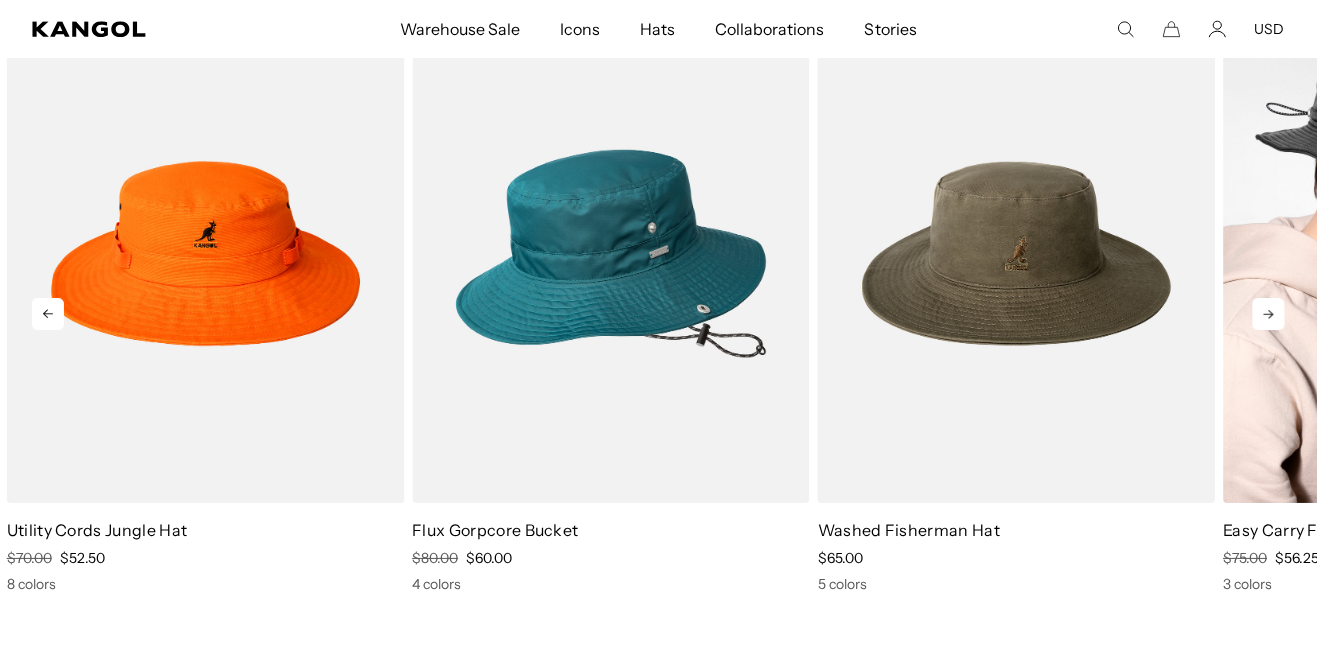 scroll, scrollTop: 1696, scrollLeft: 0, axis: vertical 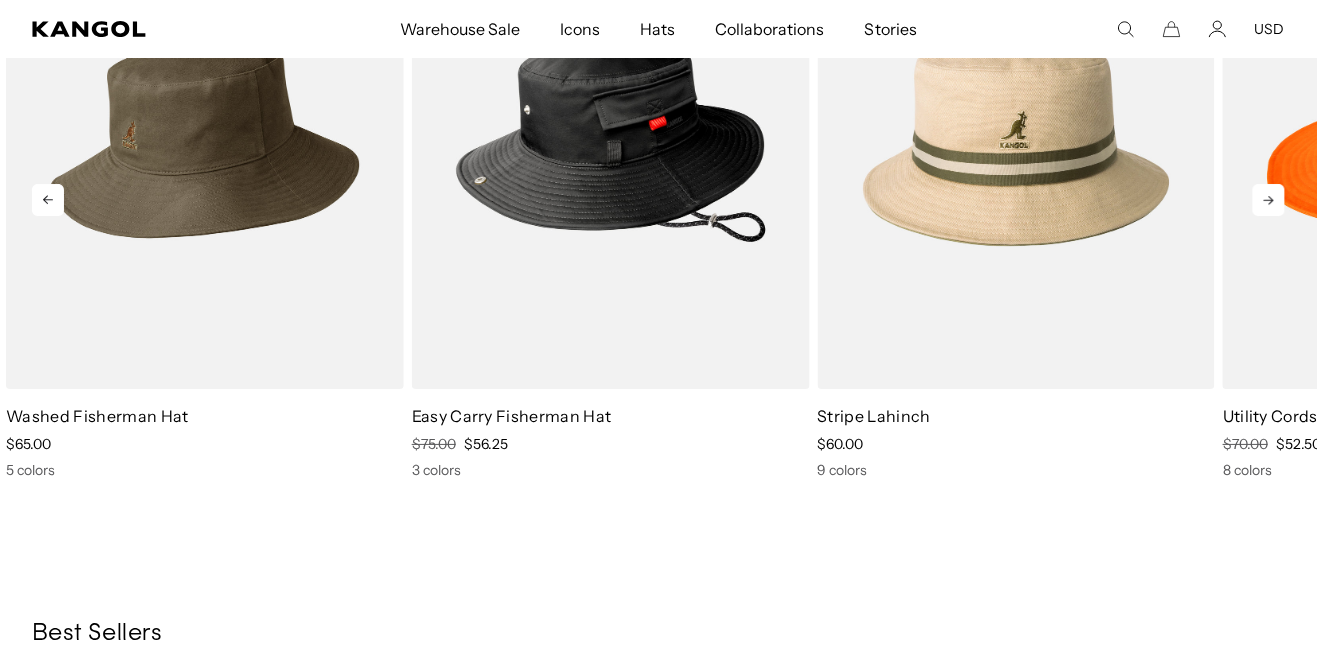 click at bounding box center (205, 139) 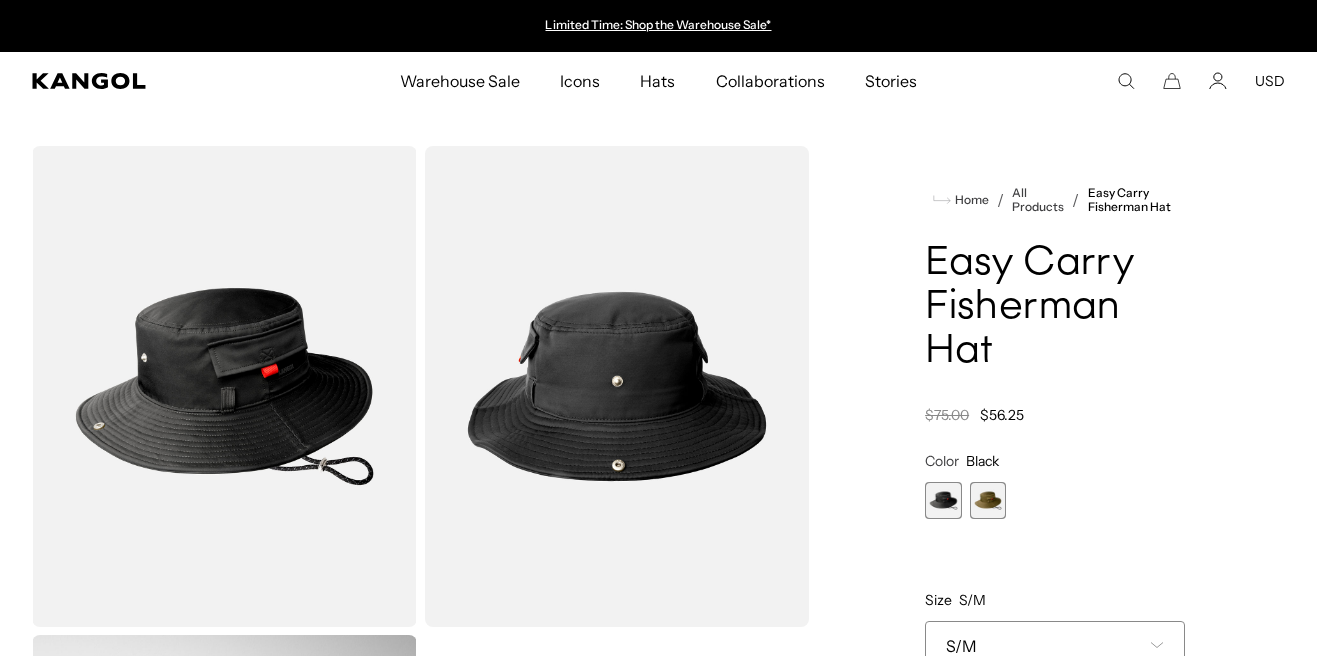 scroll, scrollTop: 0, scrollLeft: 0, axis: both 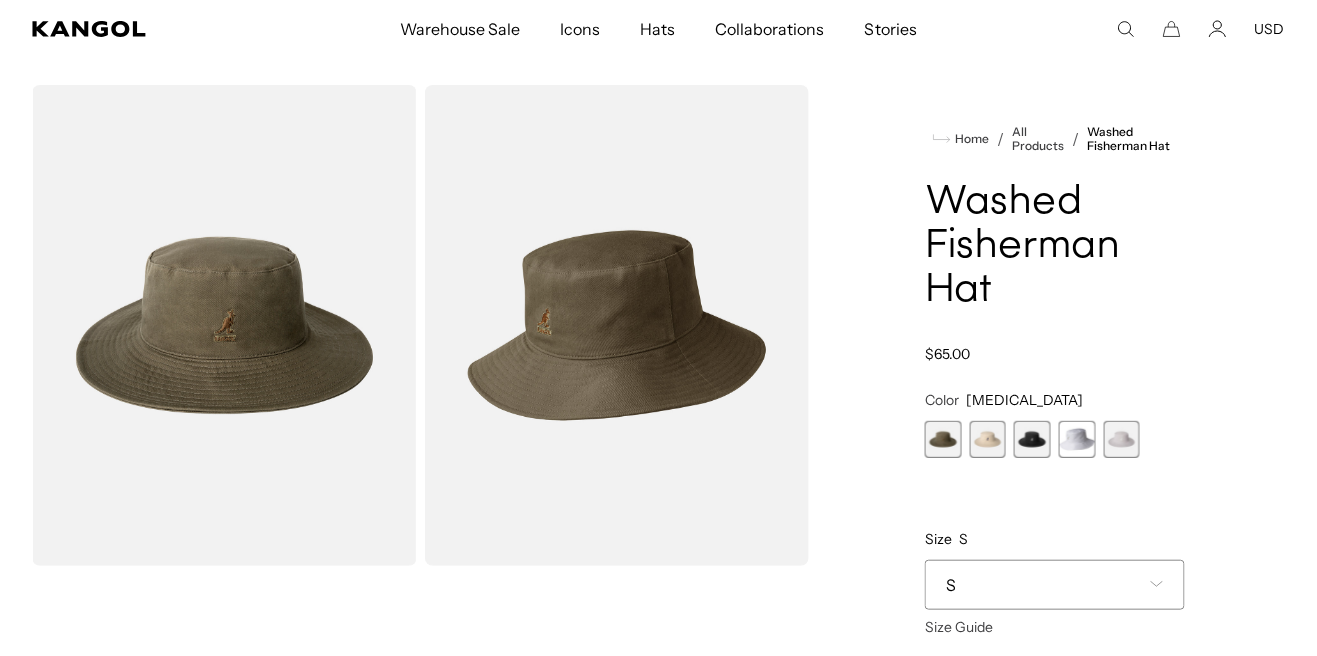 click on "S" at bounding box center (1055, 585) 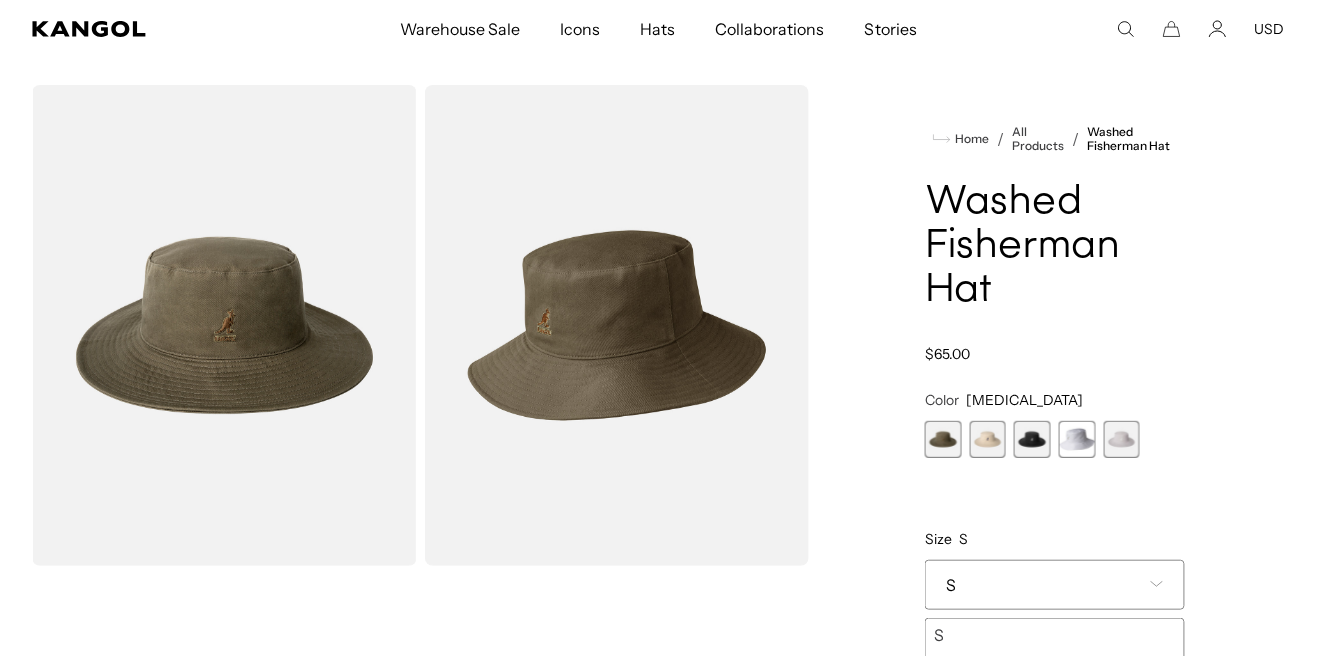 click on "L" at bounding box center [1055, 699] 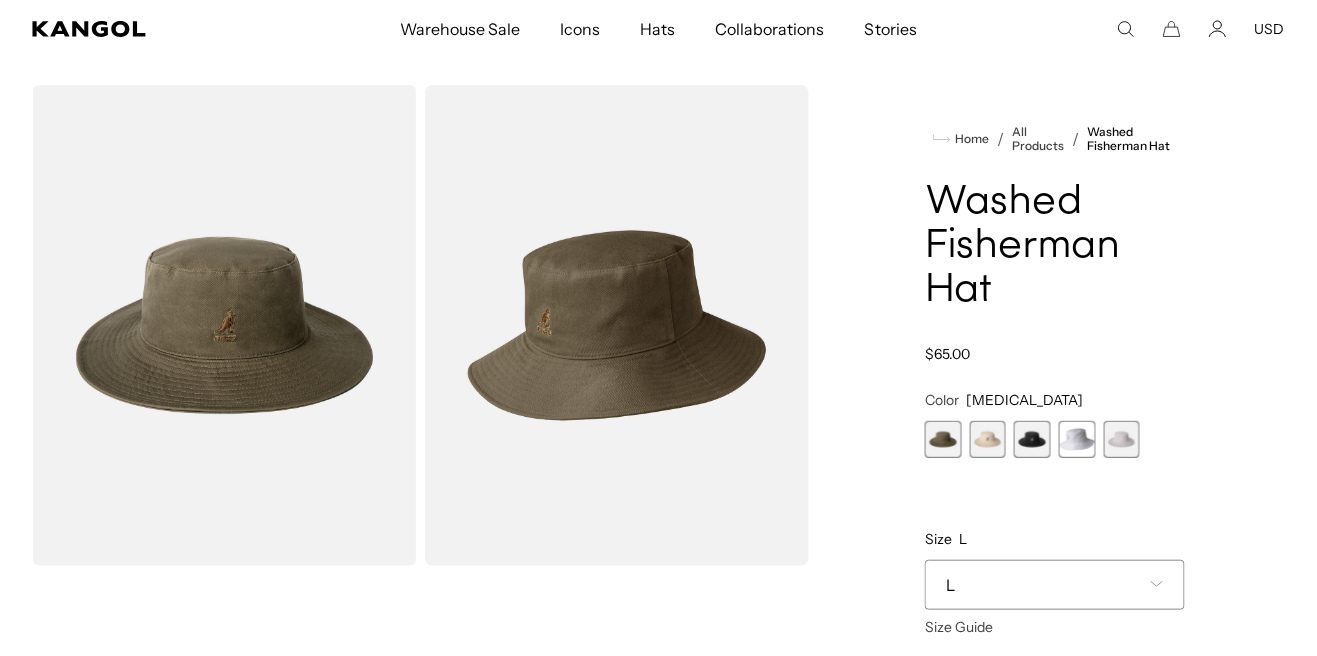 scroll, scrollTop: 0, scrollLeft: 411, axis: horizontal 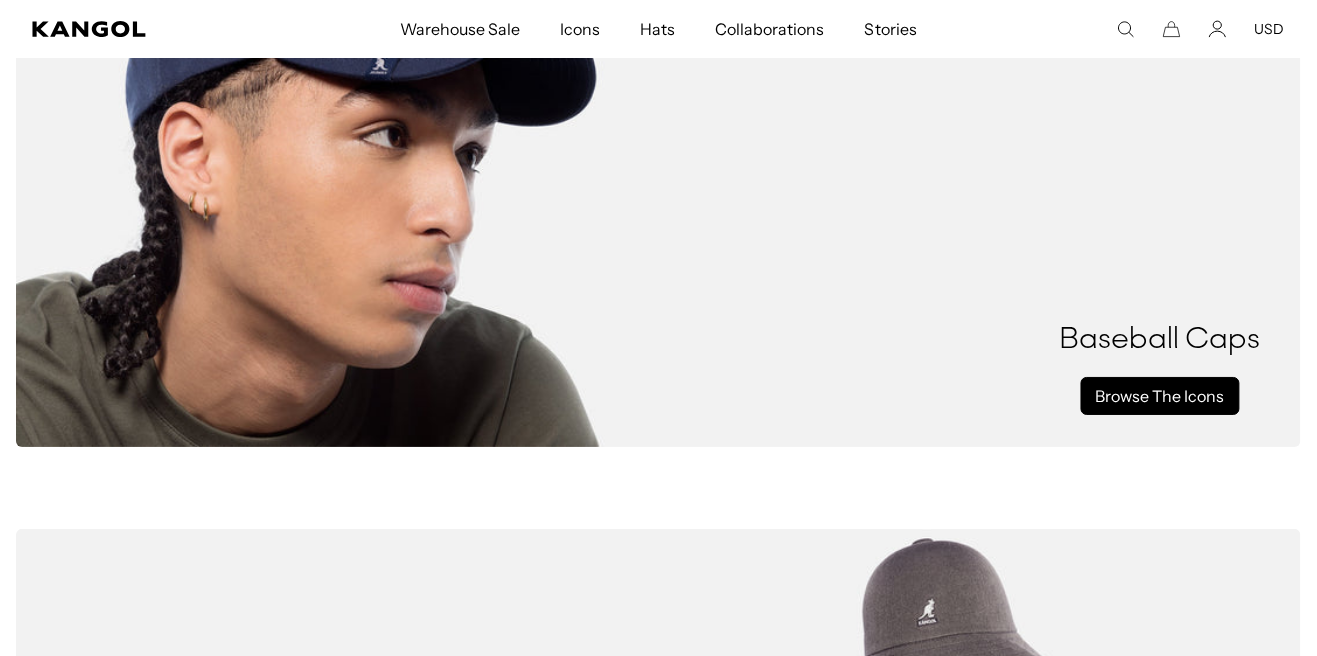 click on "Browse The Icons" at bounding box center (1160, 396) 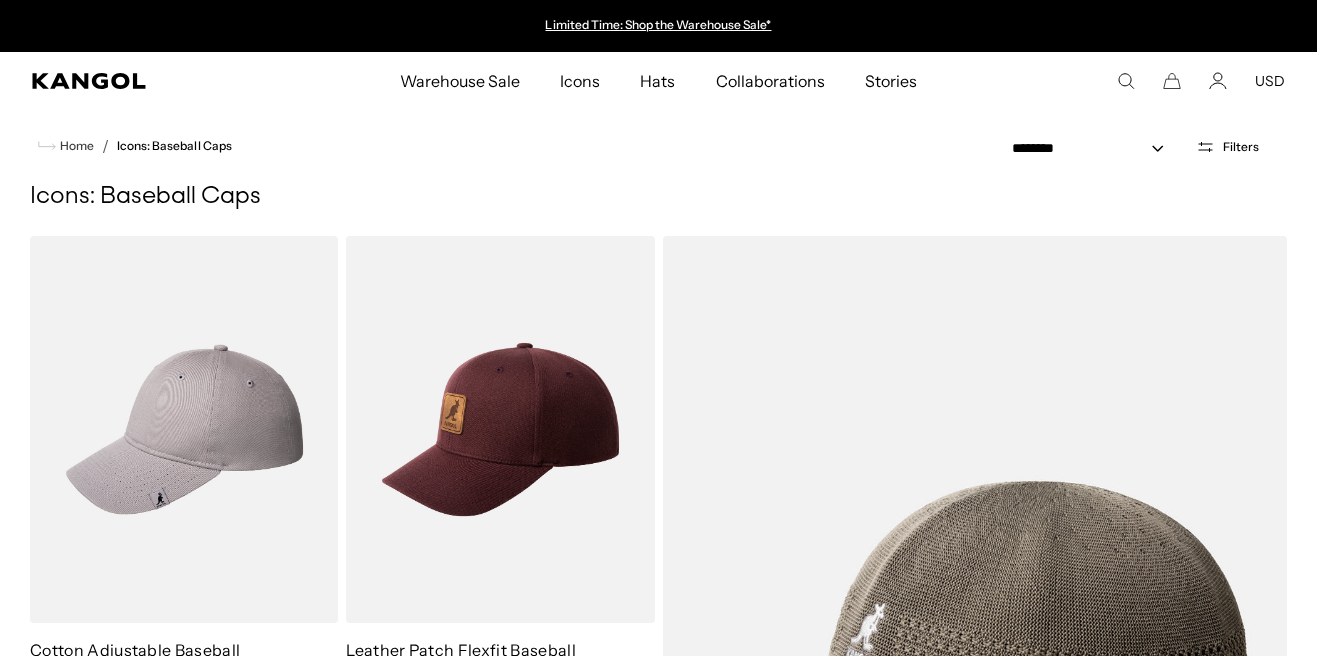 scroll, scrollTop: 0, scrollLeft: 0, axis: both 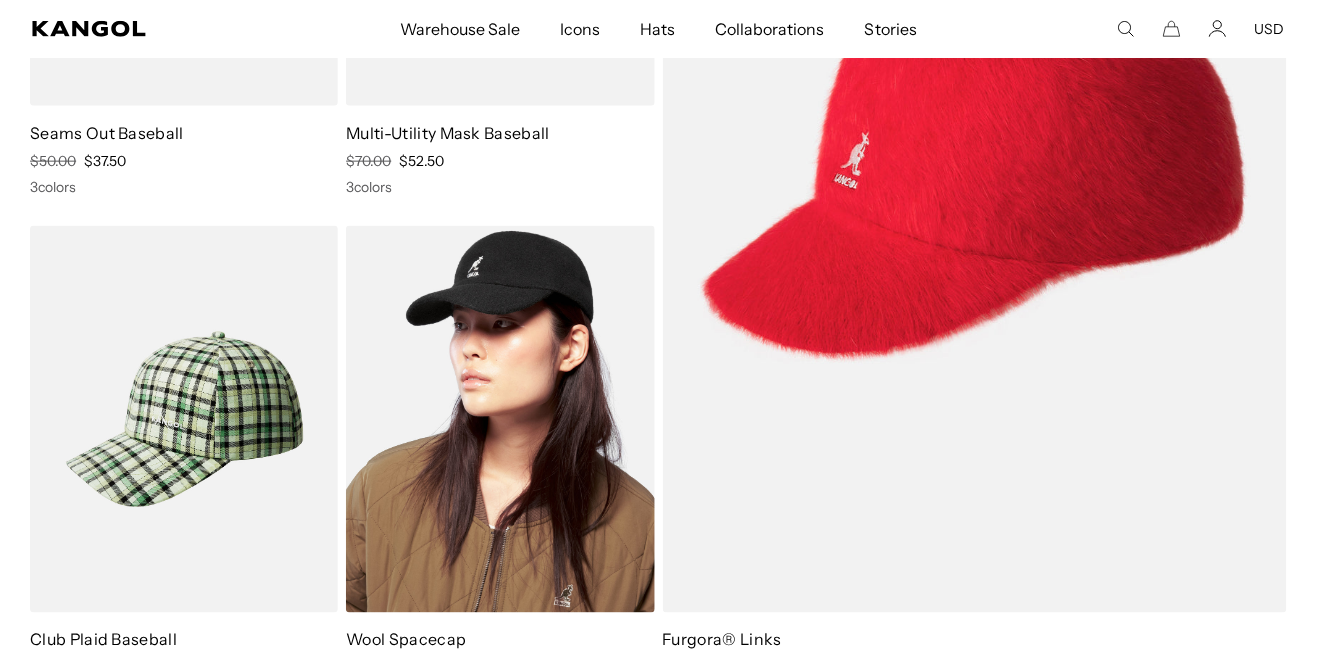 click at bounding box center (500, 419) 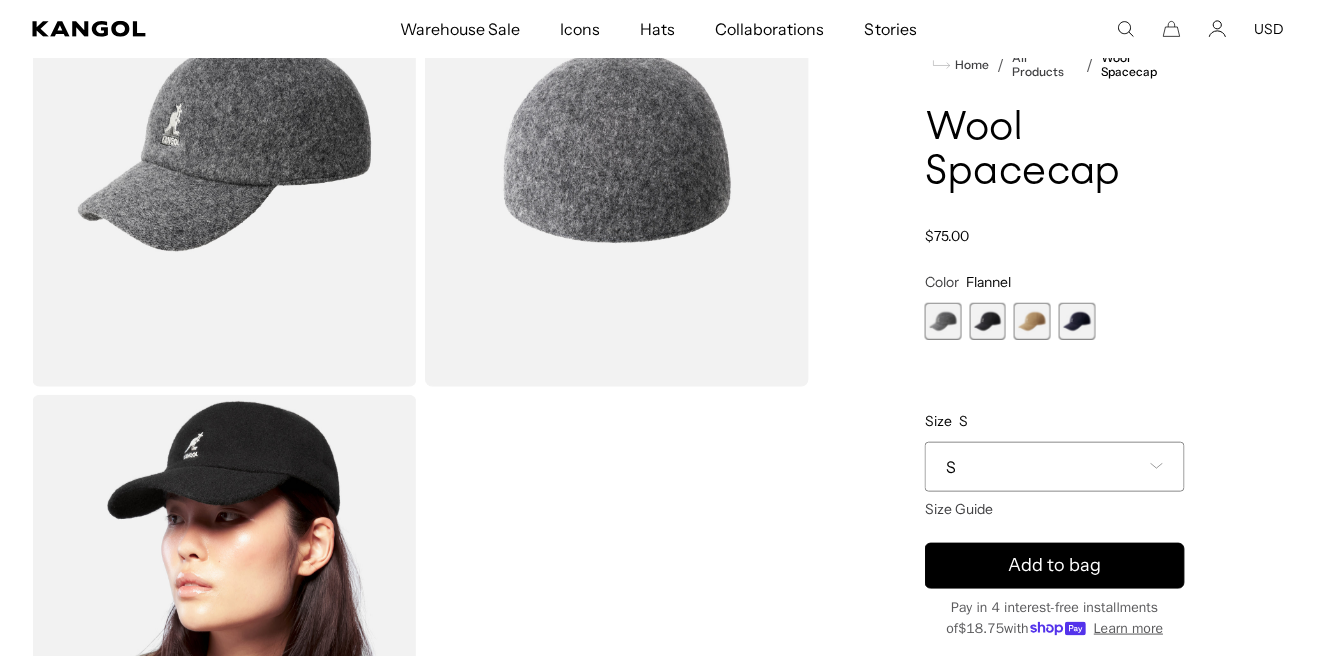 scroll, scrollTop: 242, scrollLeft: 0, axis: vertical 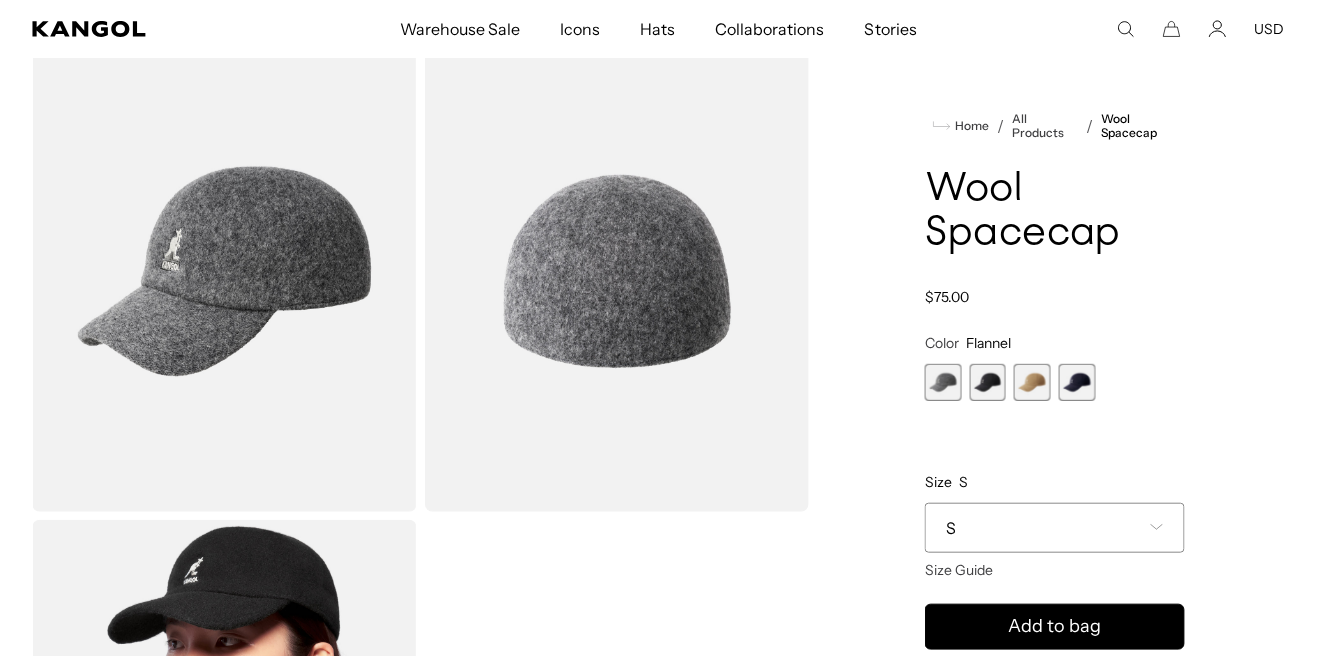 click at bounding box center (224, 271) 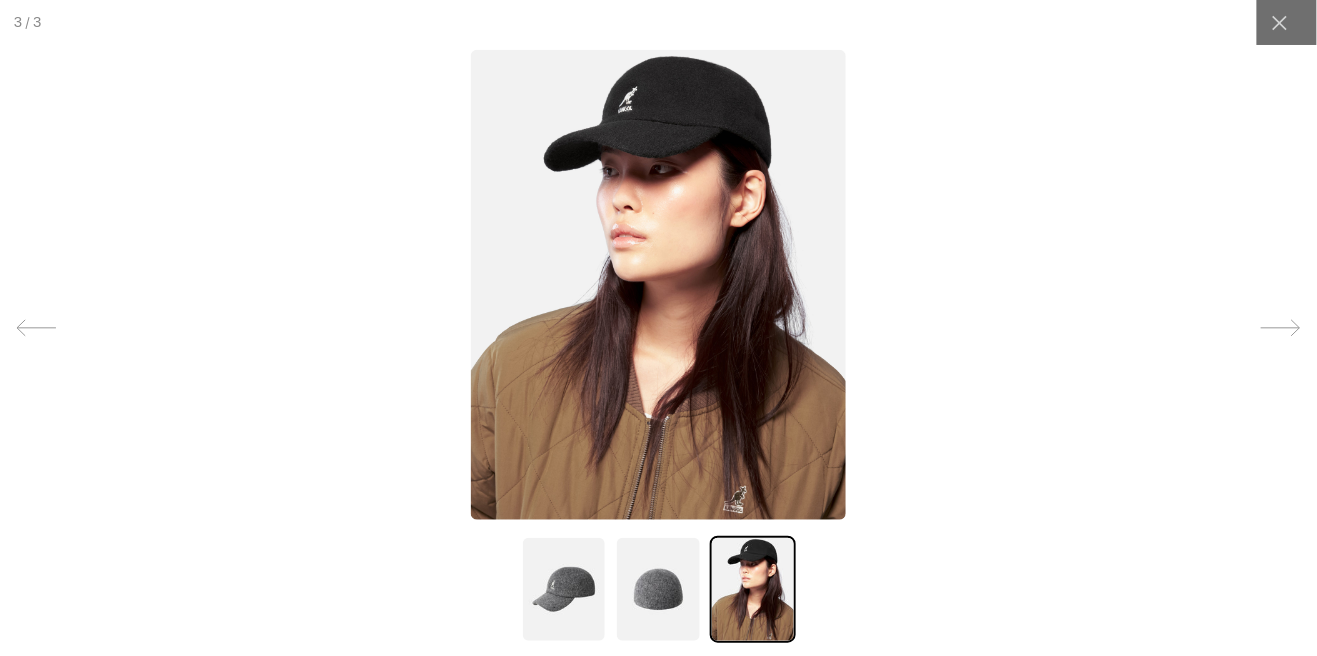 scroll, scrollTop: 0, scrollLeft: 411, axis: horizontal 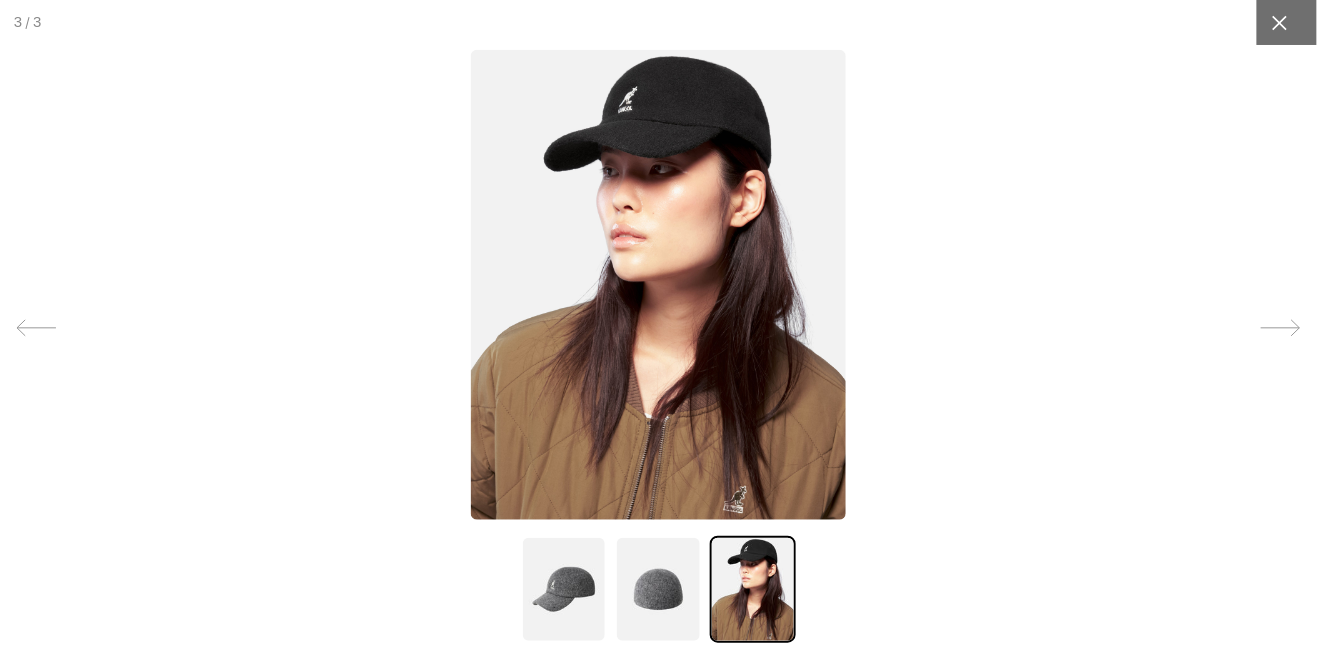 click 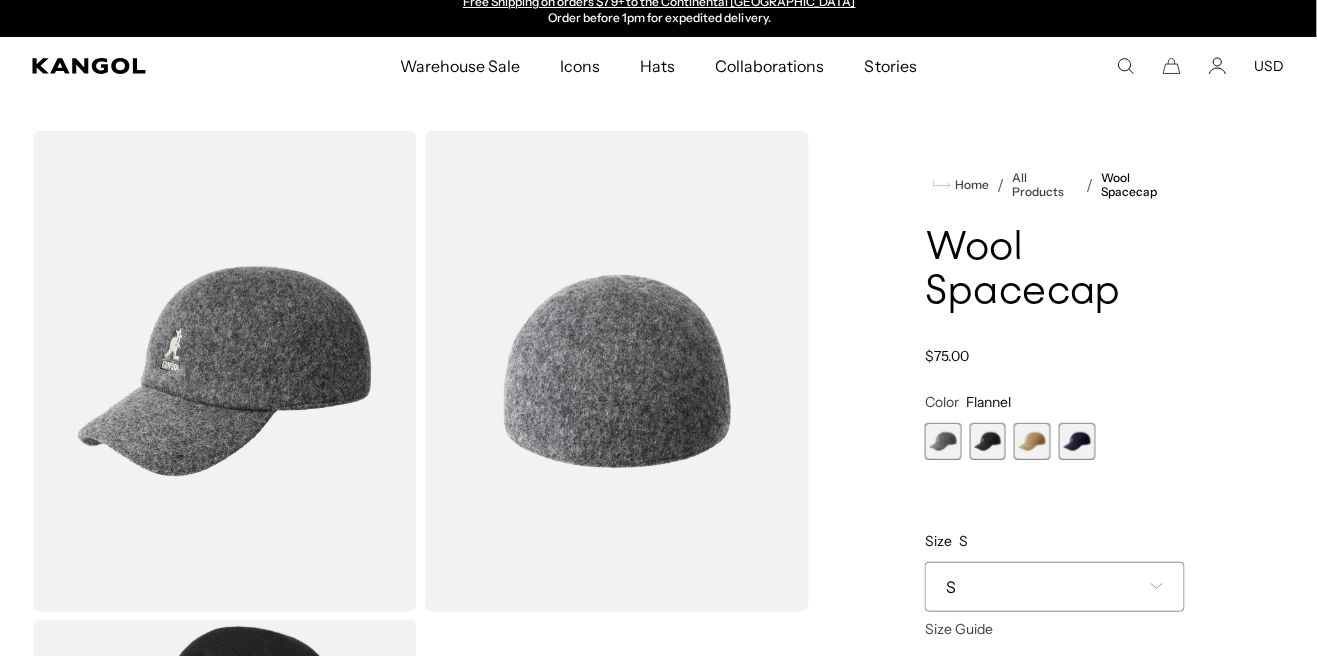 scroll, scrollTop: 0, scrollLeft: 0, axis: both 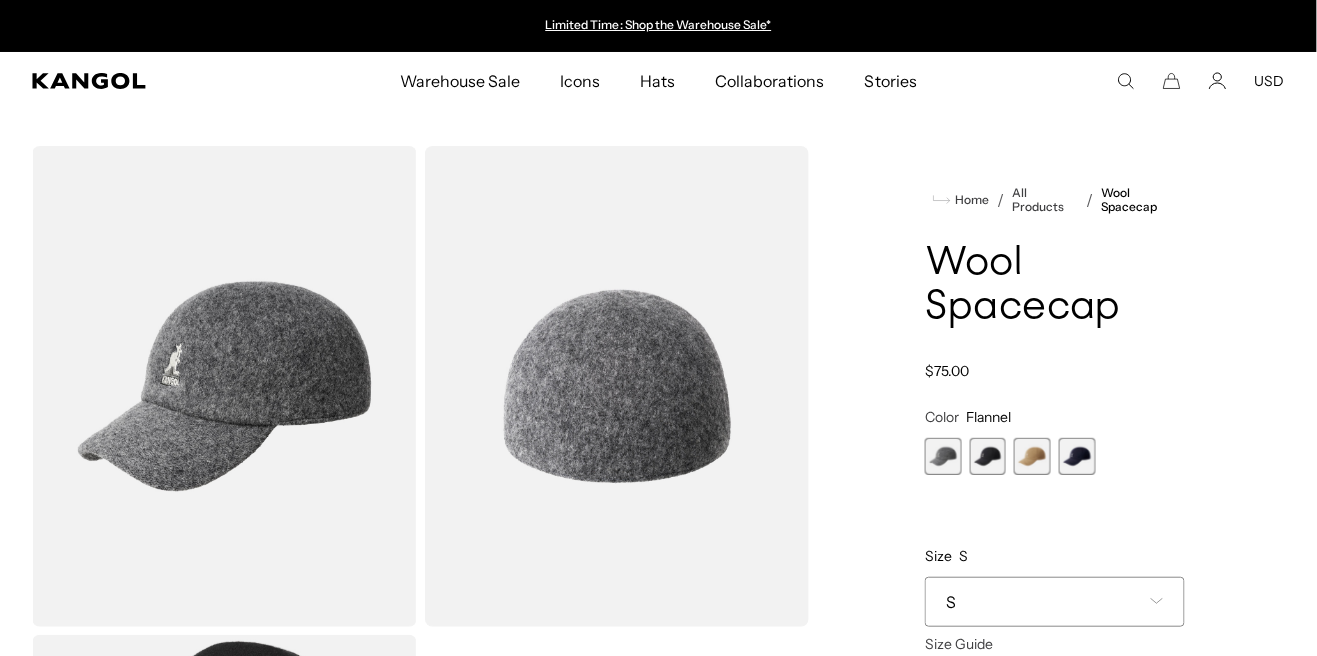 click at bounding box center (943, 456) 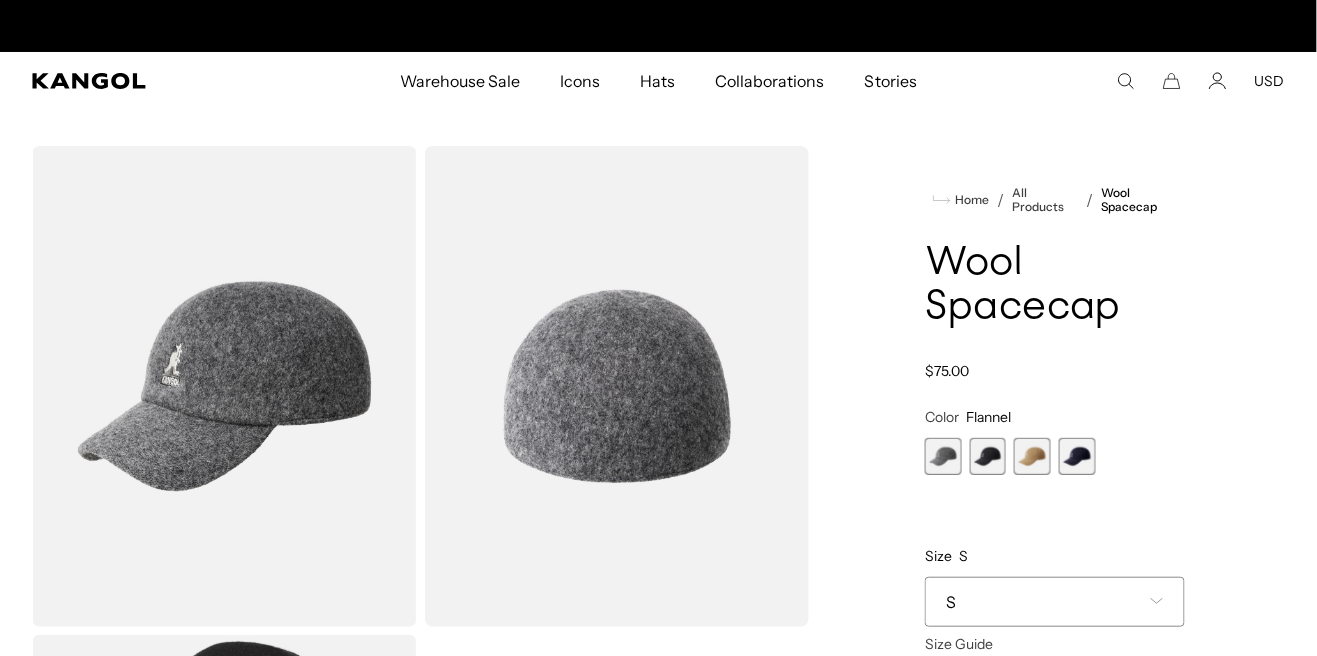 click on "S" at bounding box center [1055, 602] 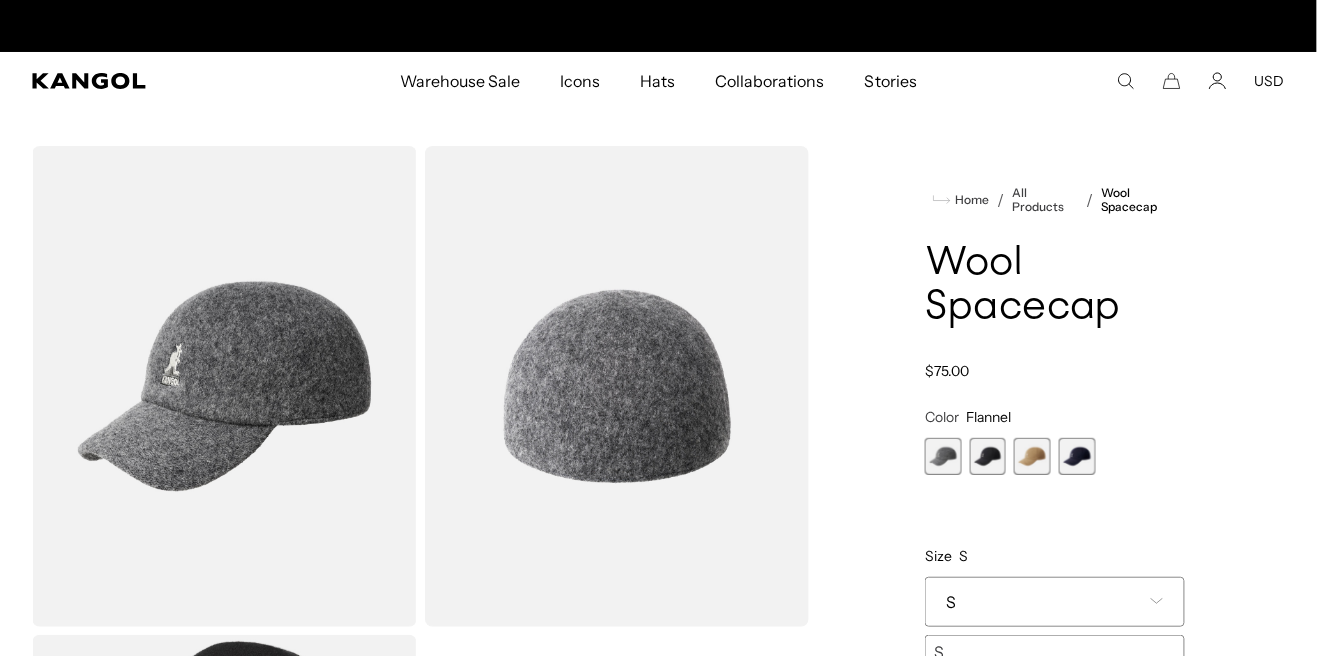 scroll, scrollTop: 0, scrollLeft: 411, axis: horizontal 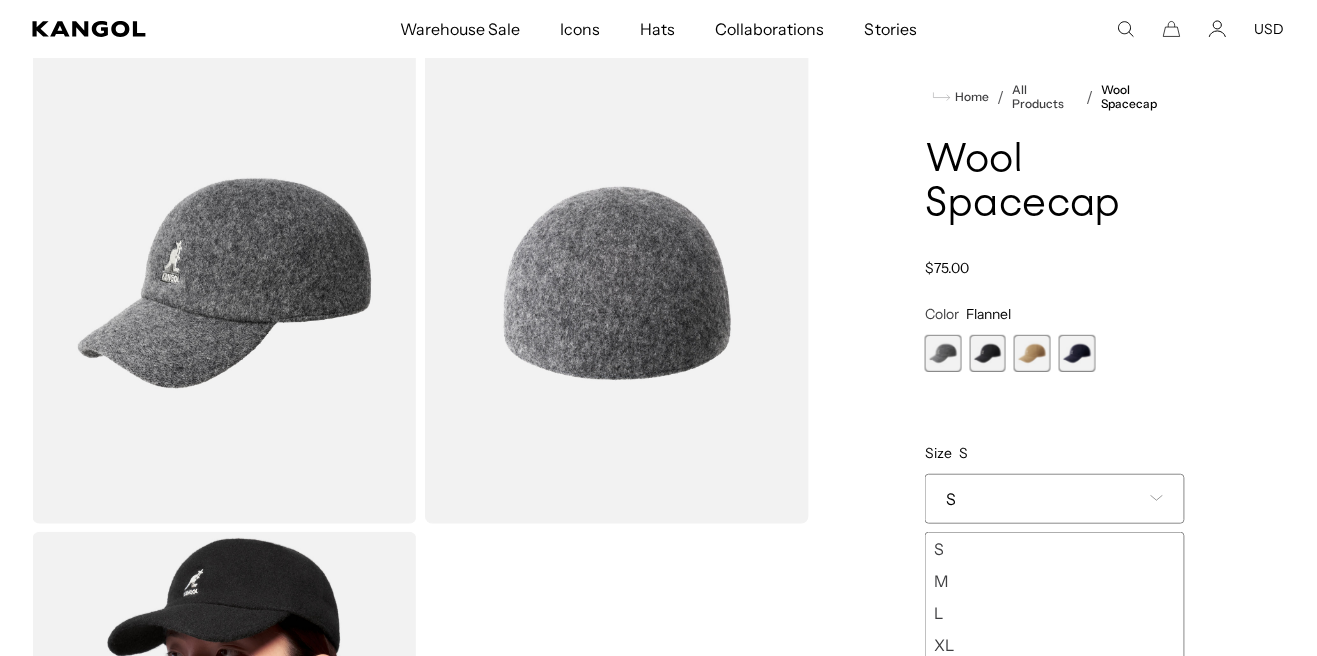 click on "XL" at bounding box center [1055, 645] 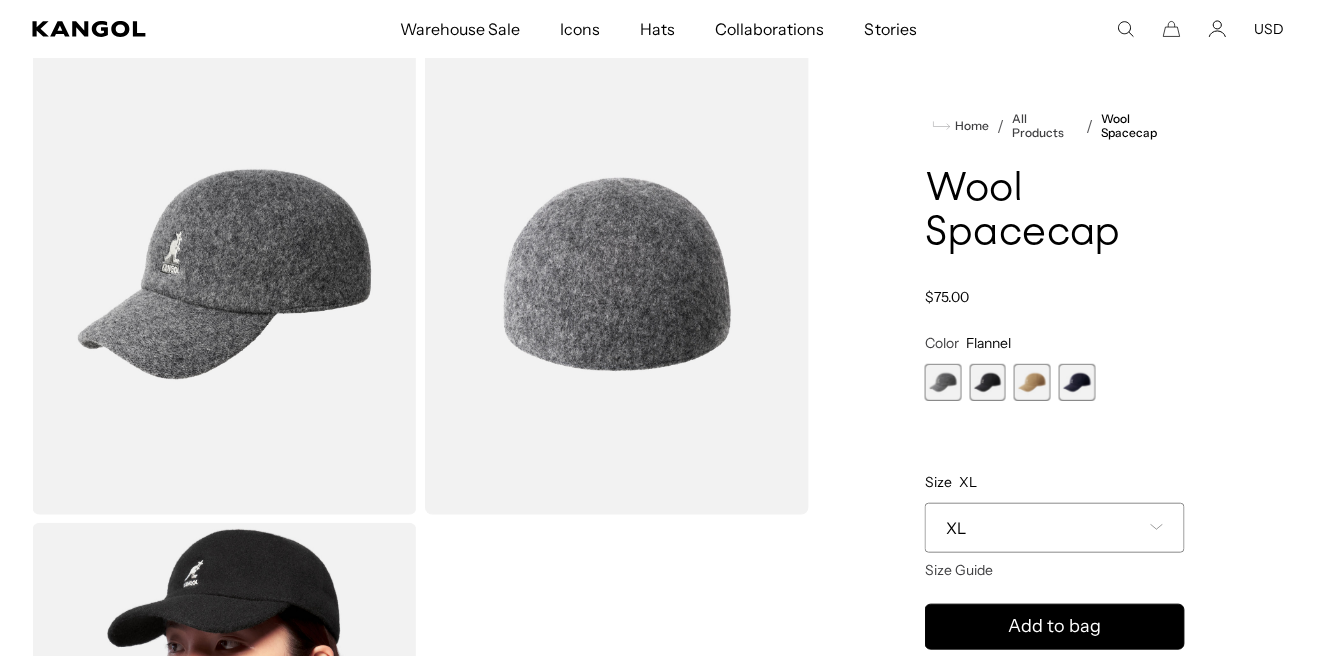 scroll, scrollTop: 142, scrollLeft: 0, axis: vertical 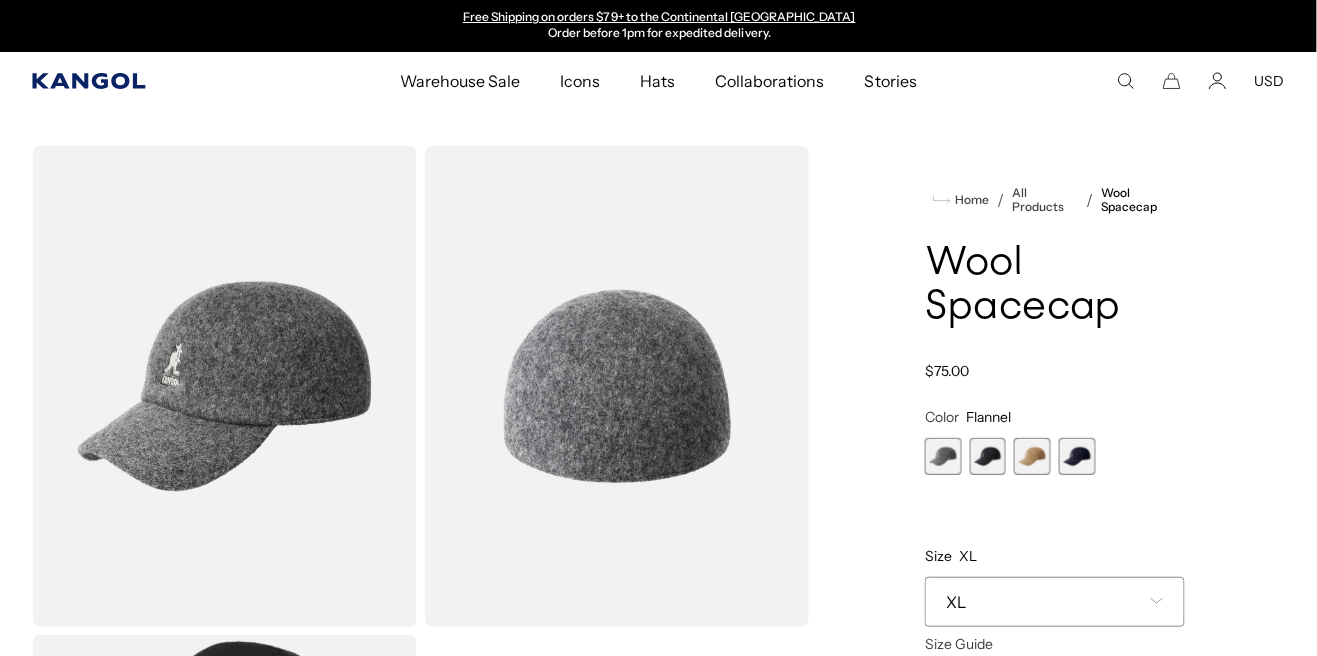 click 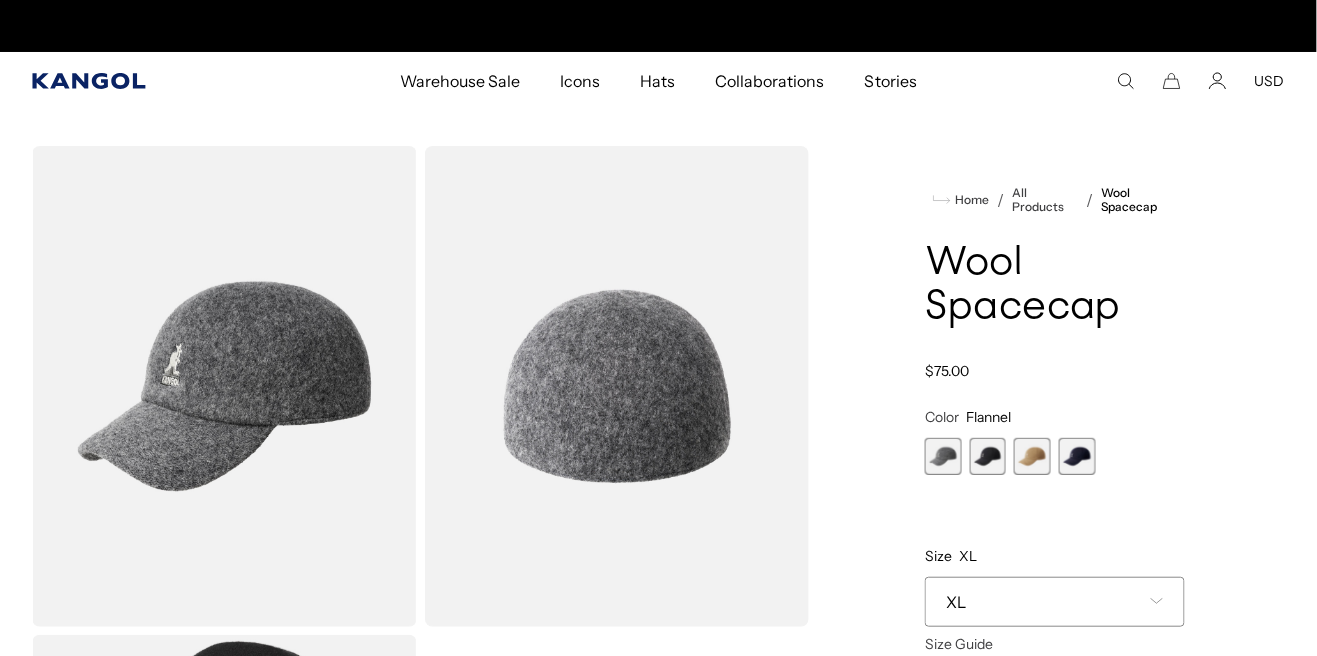 scroll, scrollTop: 0, scrollLeft: 0, axis: both 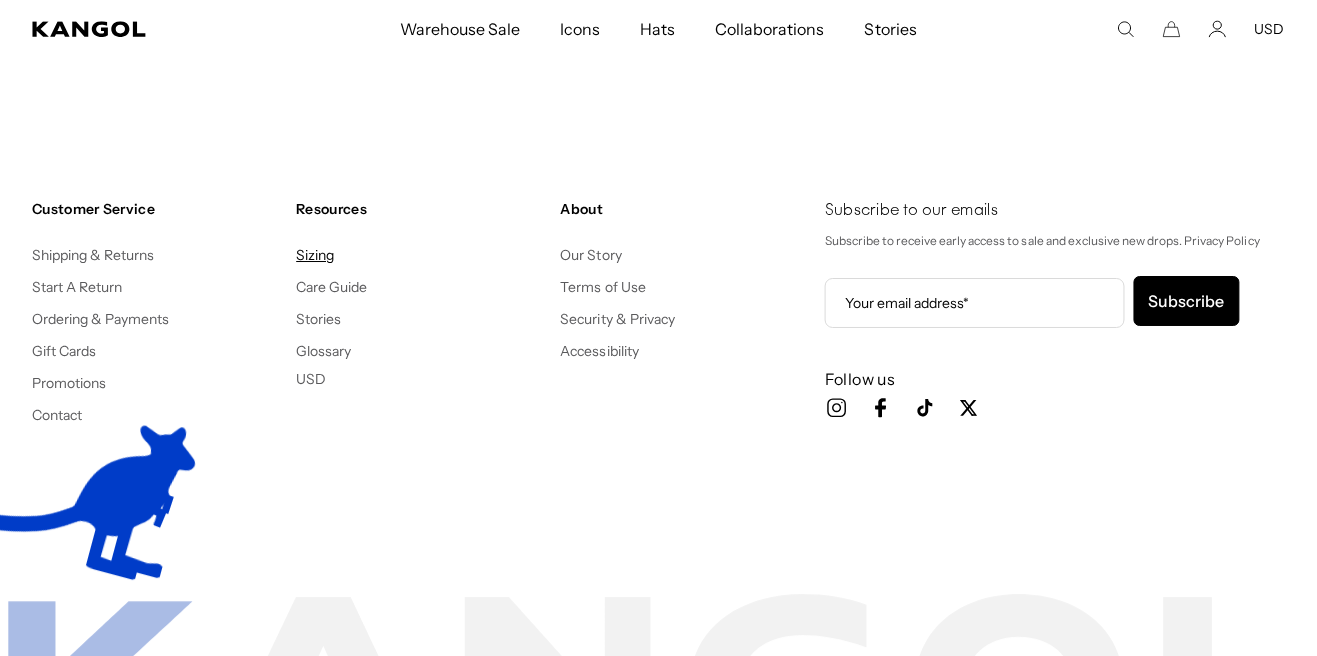 click on "Sizing" at bounding box center [315, 255] 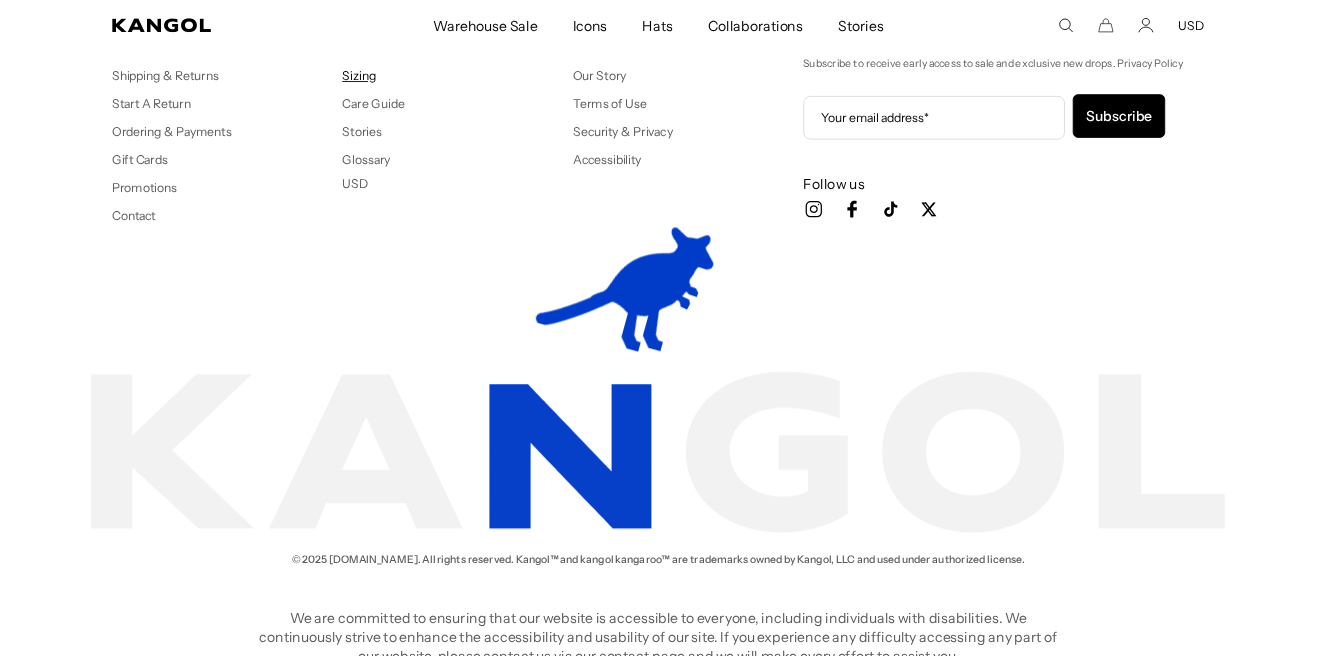 scroll, scrollTop: 3974, scrollLeft: 0, axis: vertical 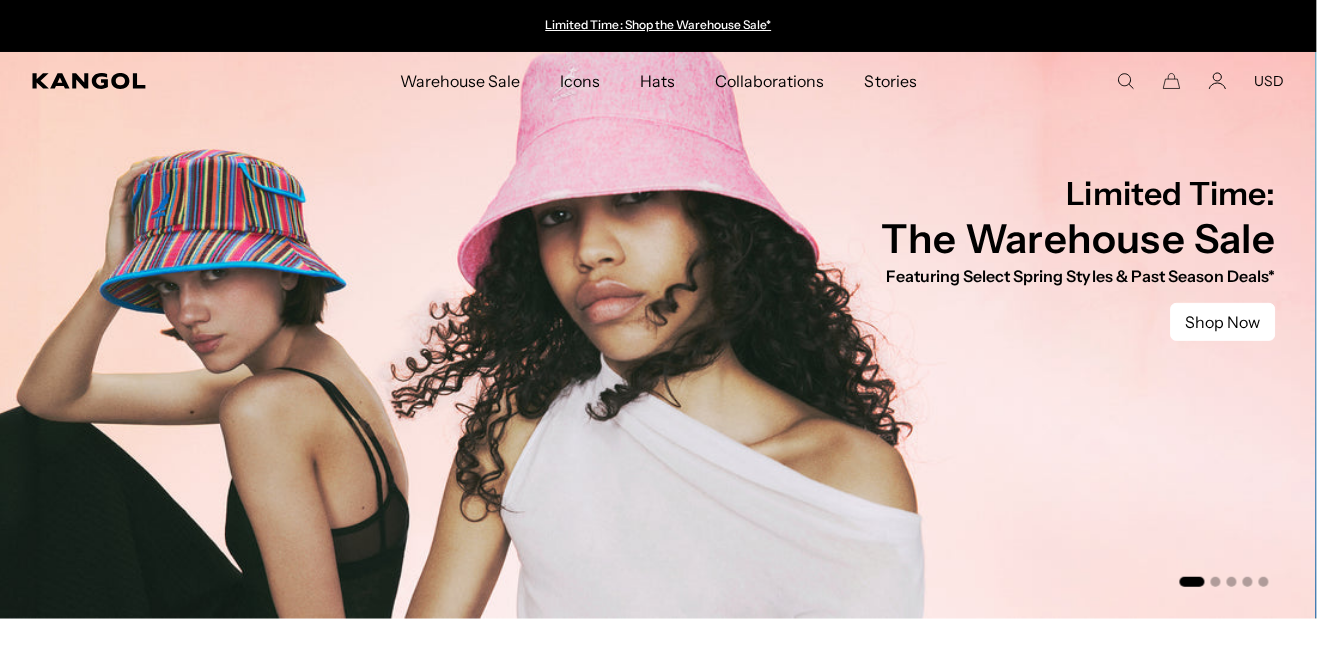 click on "Collaborations" at bounding box center (770, 81) 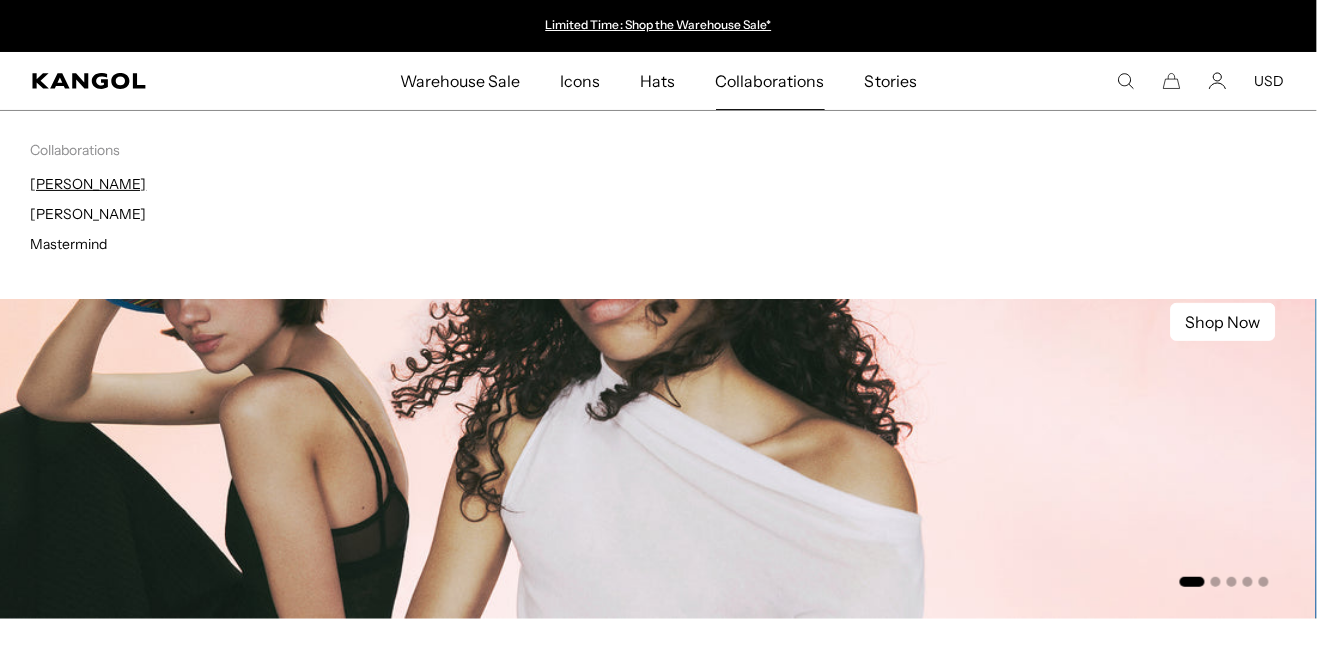 click on "[PERSON_NAME]" at bounding box center [88, 184] 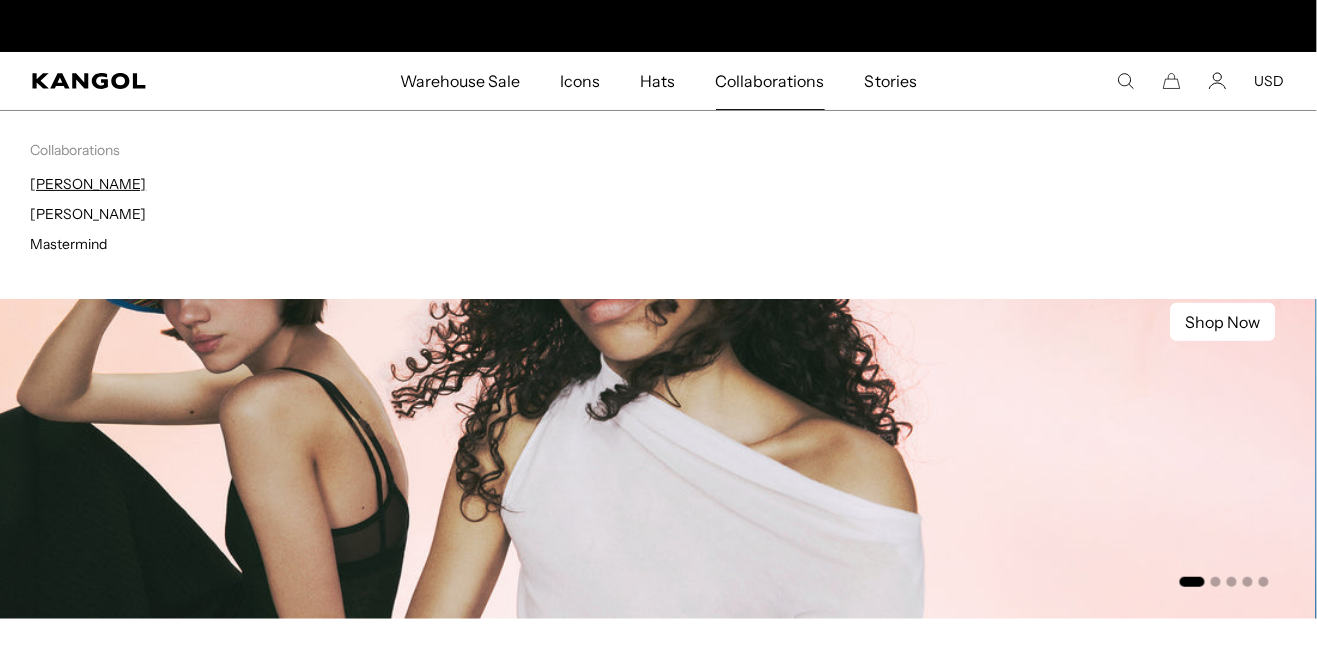 scroll, scrollTop: 0, scrollLeft: 411, axis: horizontal 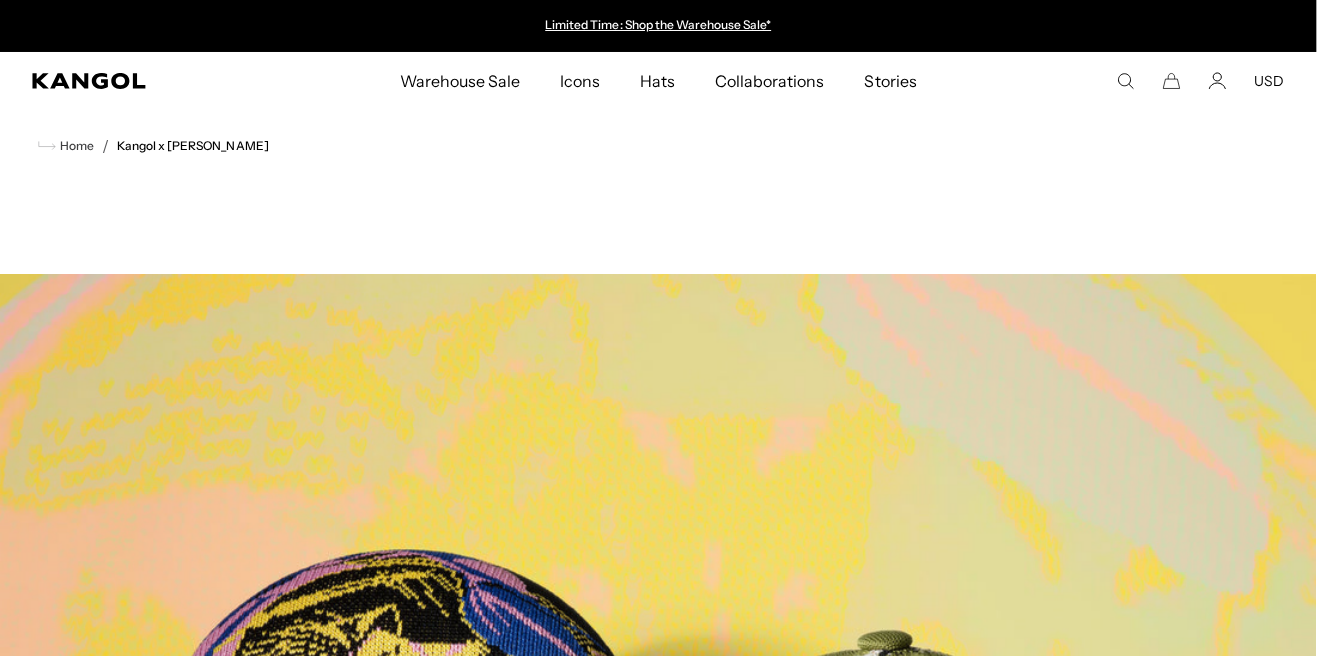 click on "Collaborations" at bounding box center [770, 81] 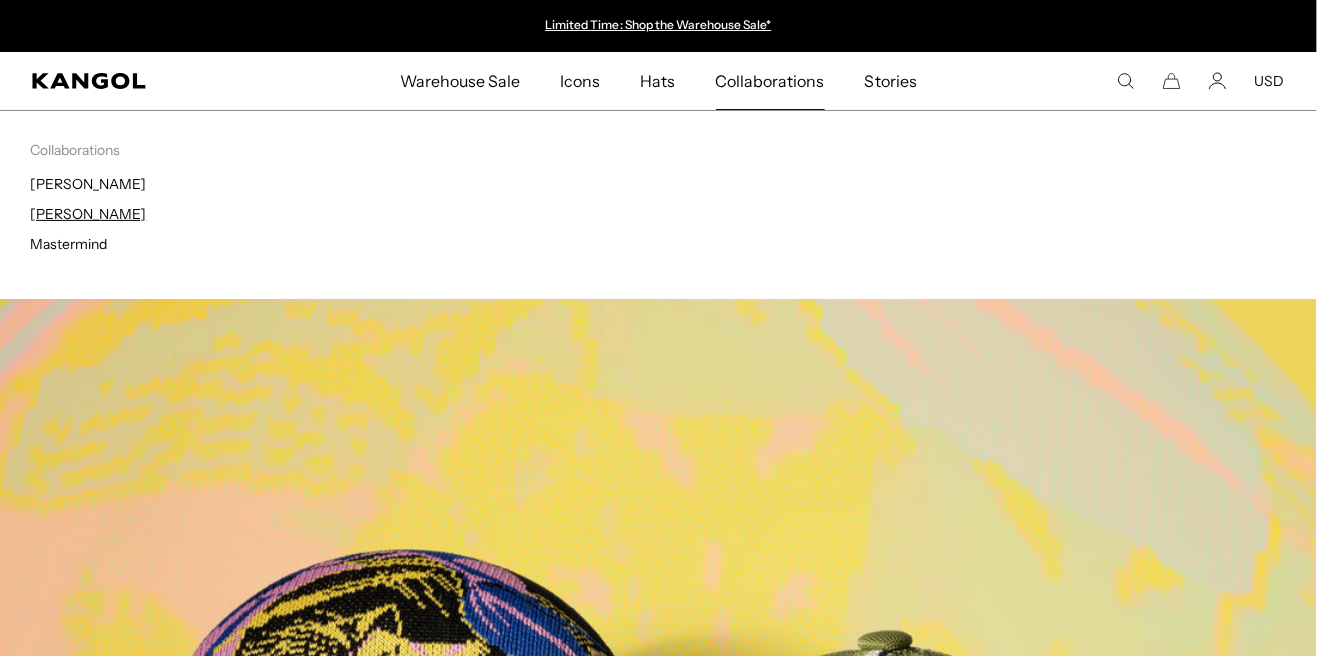 click on "[PERSON_NAME]" at bounding box center (88, 214) 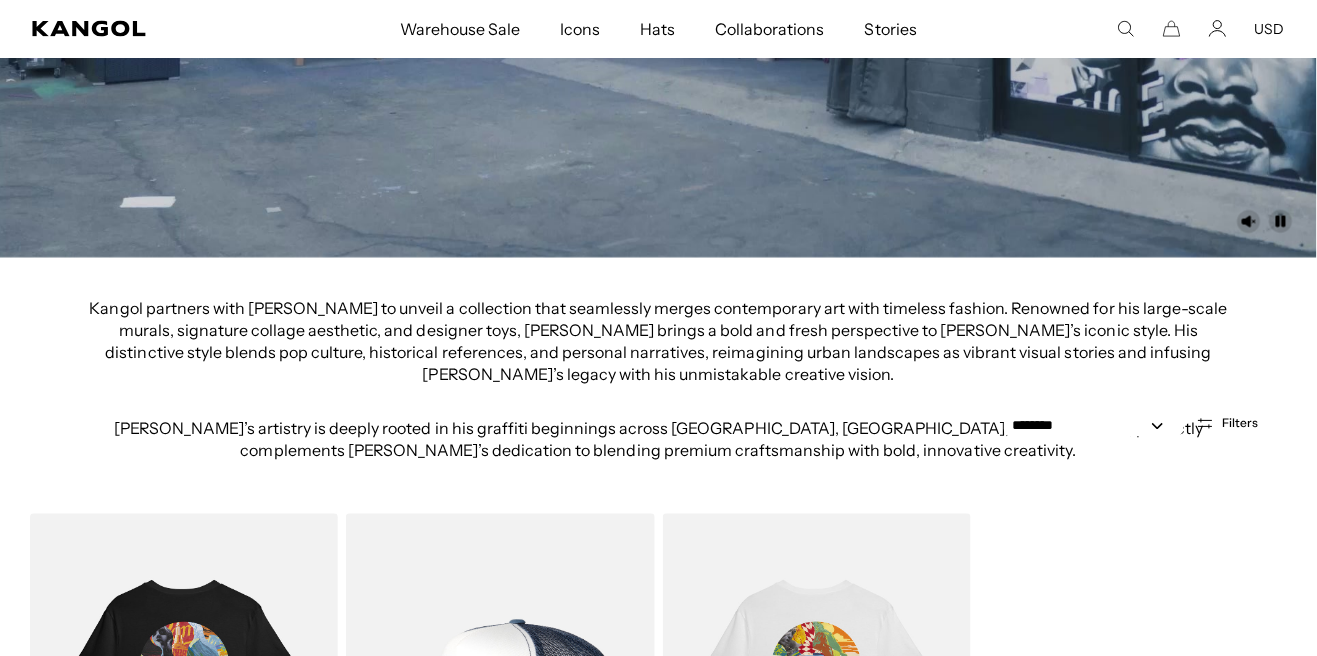 scroll, scrollTop: 946, scrollLeft: 0, axis: vertical 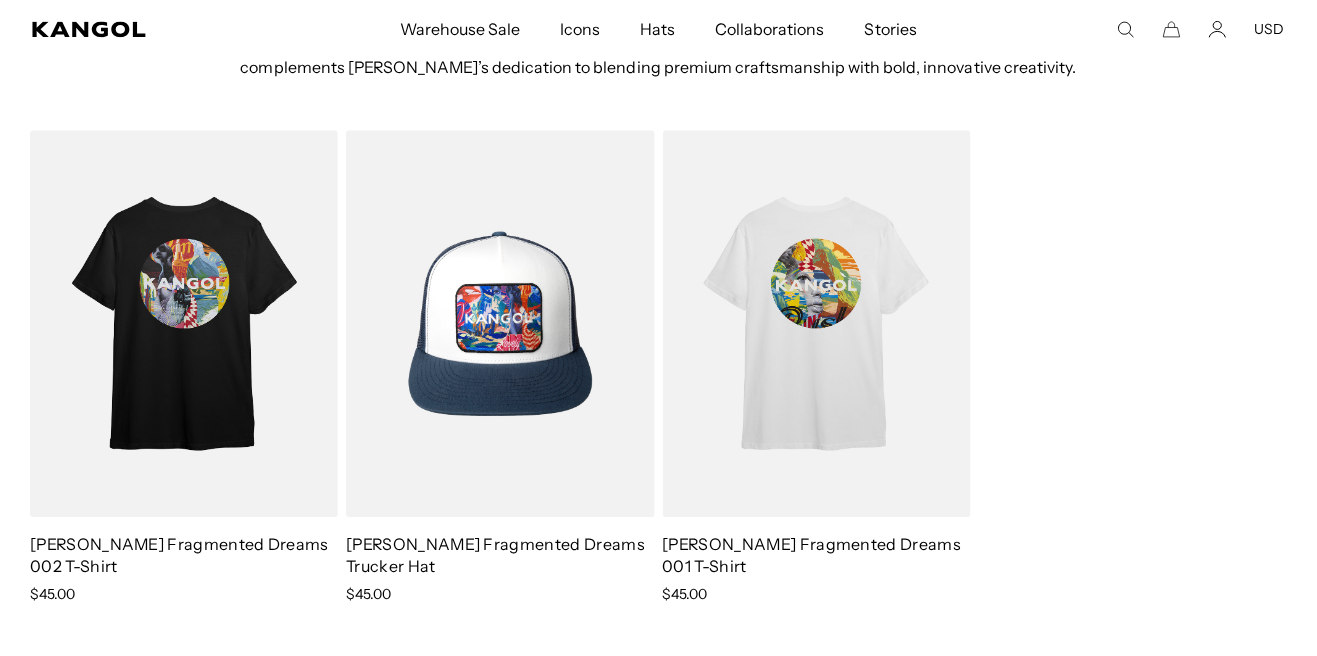 click at bounding box center [500, 323] 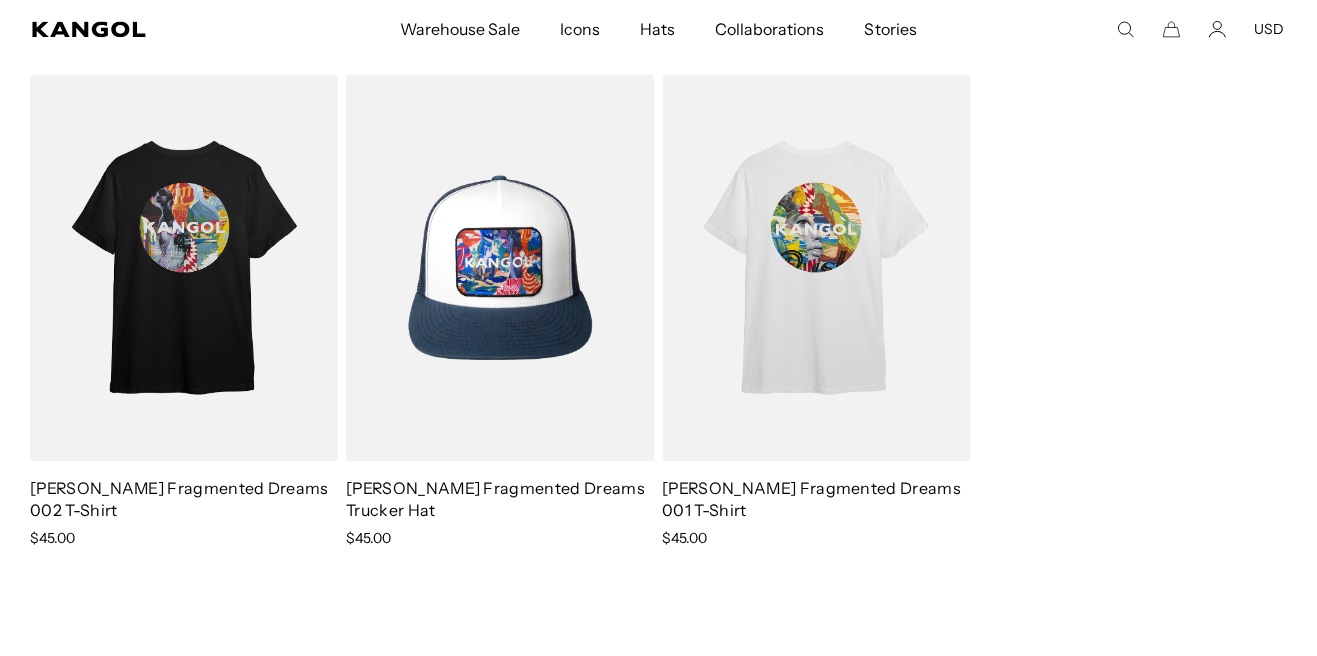 scroll, scrollTop: 0, scrollLeft: 411, axis: horizontal 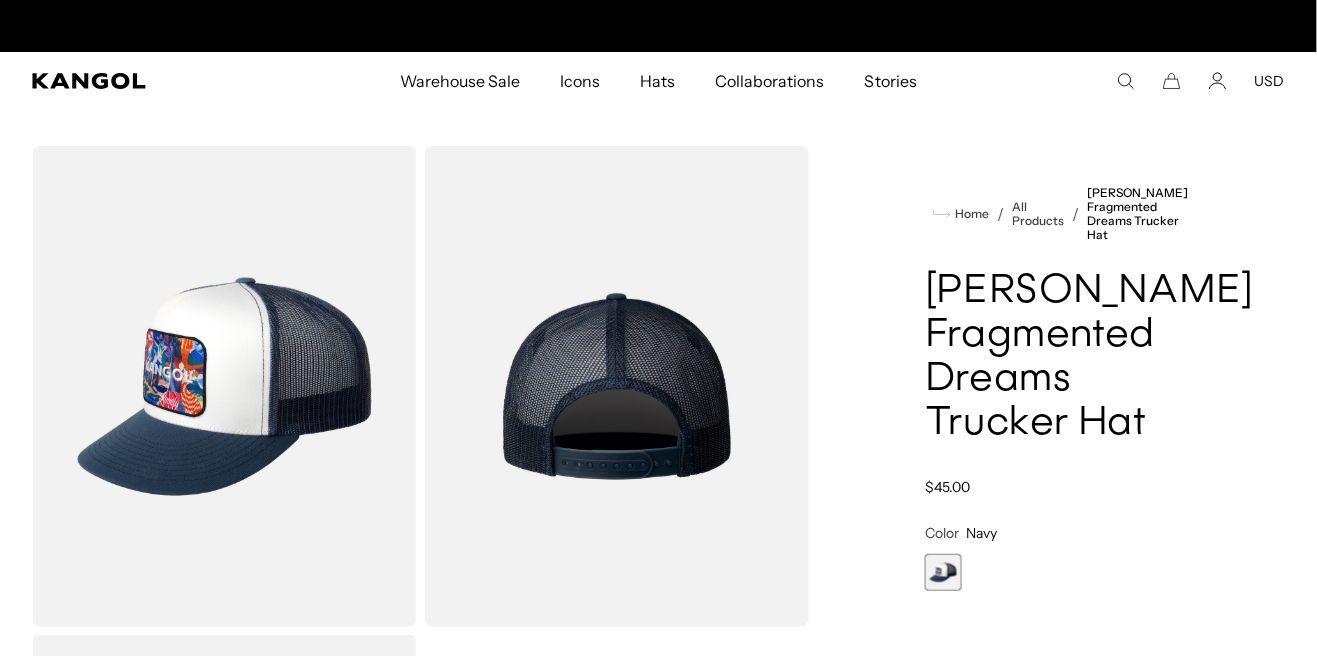 click on "Collaborations" at bounding box center (770, 81) 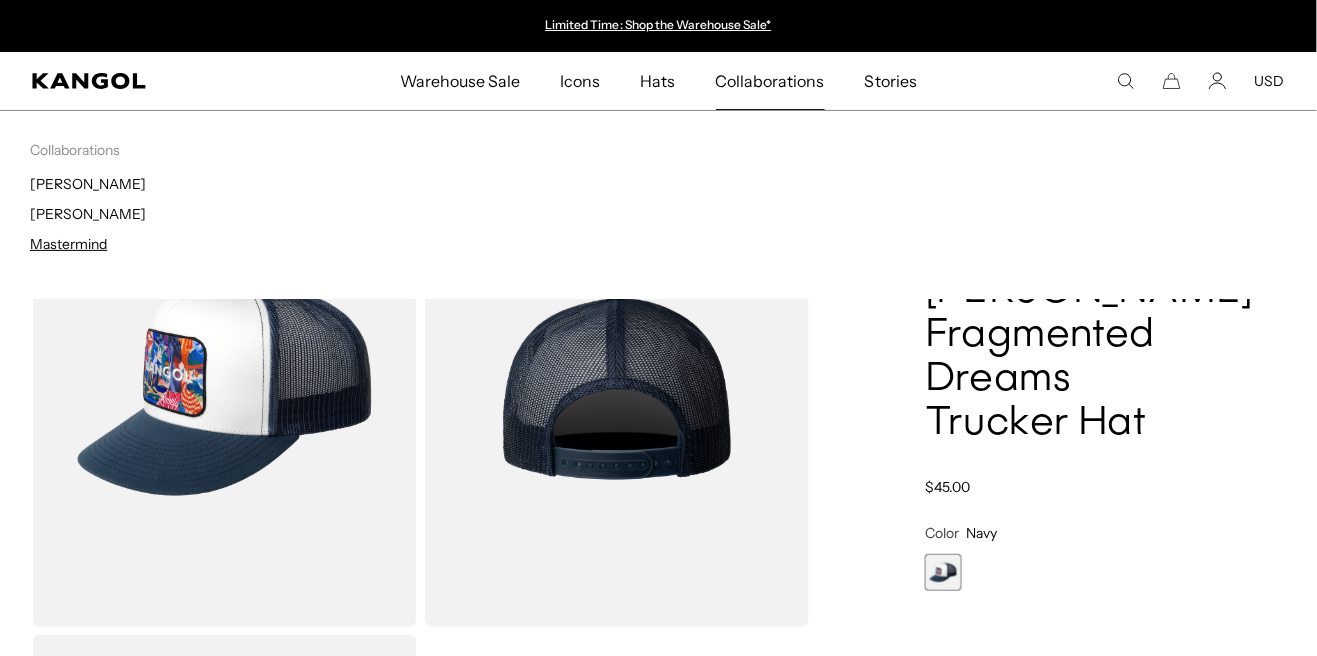 click on "Mastermind" at bounding box center (68, 244) 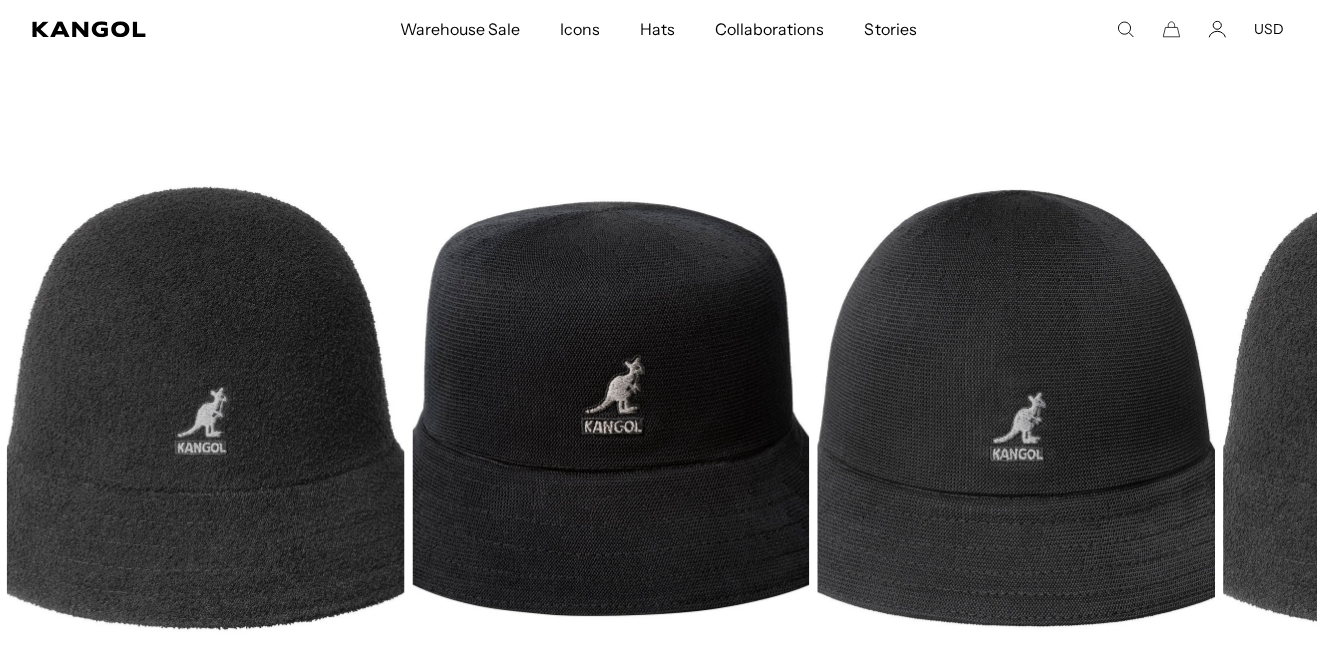 scroll, scrollTop: 1439, scrollLeft: 0, axis: vertical 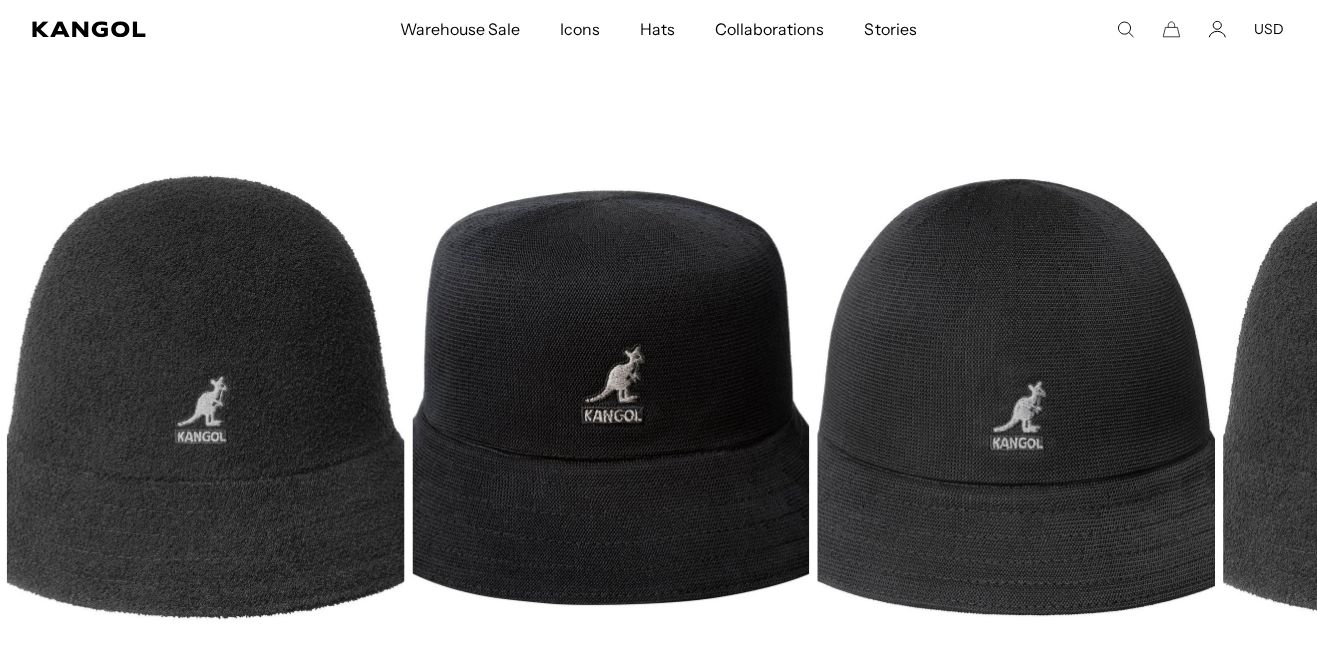 click at bounding box center [1423, 397] 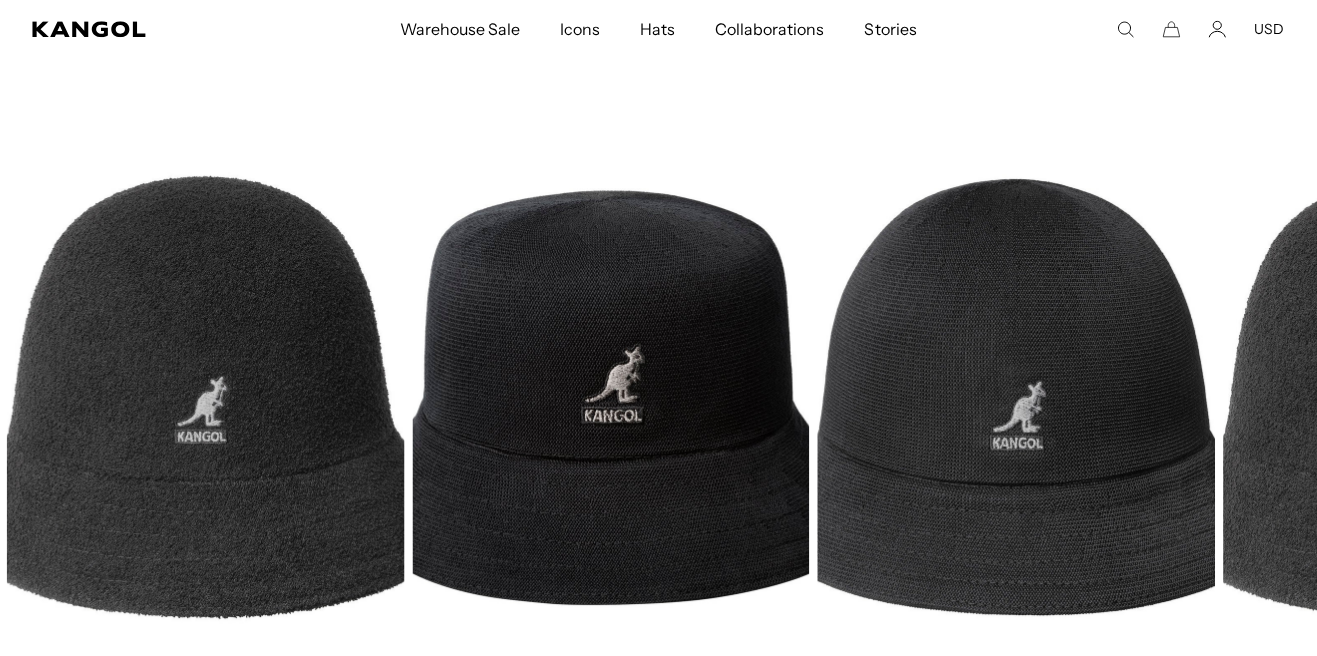 scroll, scrollTop: 0, scrollLeft: 0, axis: both 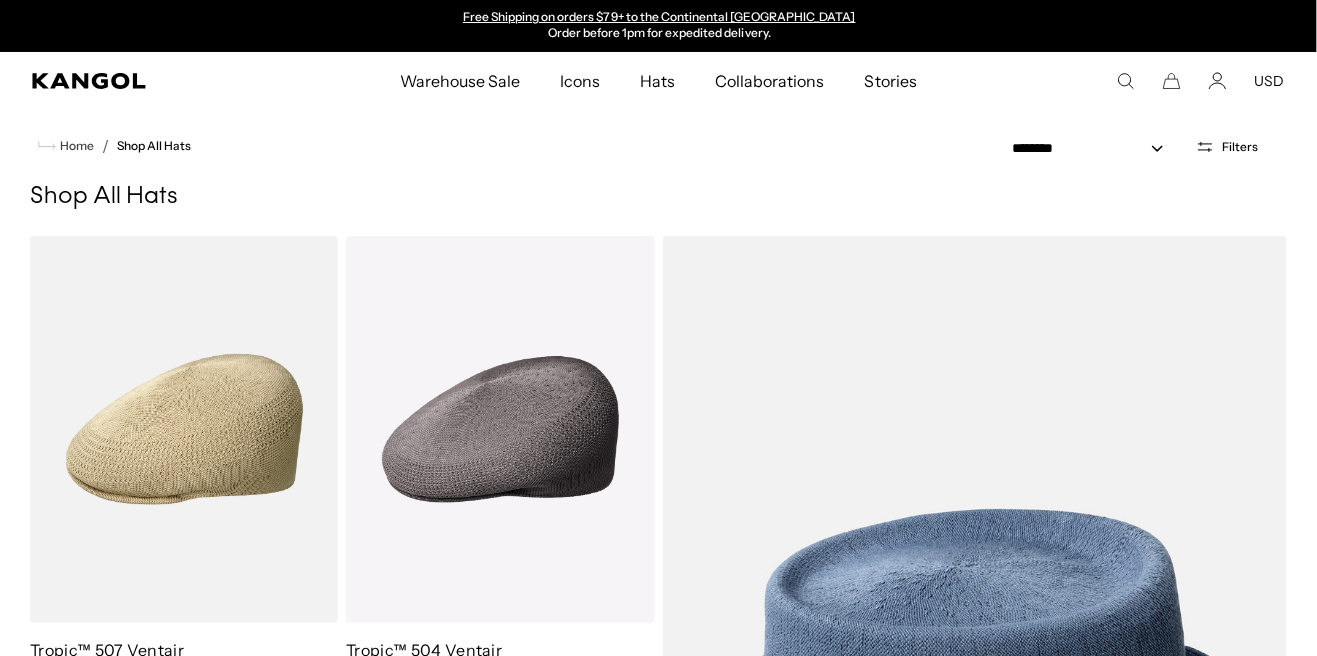 click on "Hats" at bounding box center (657, 81) 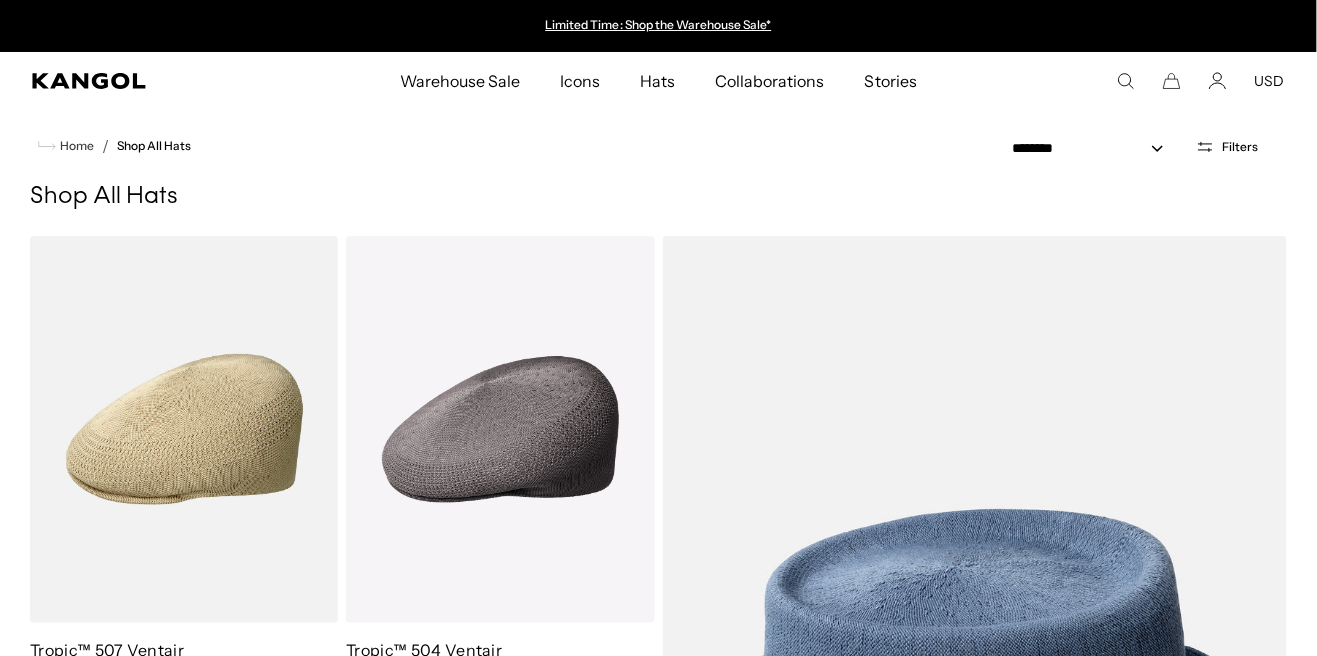 scroll, scrollTop: 0, scrollLeft: 0, axis: both 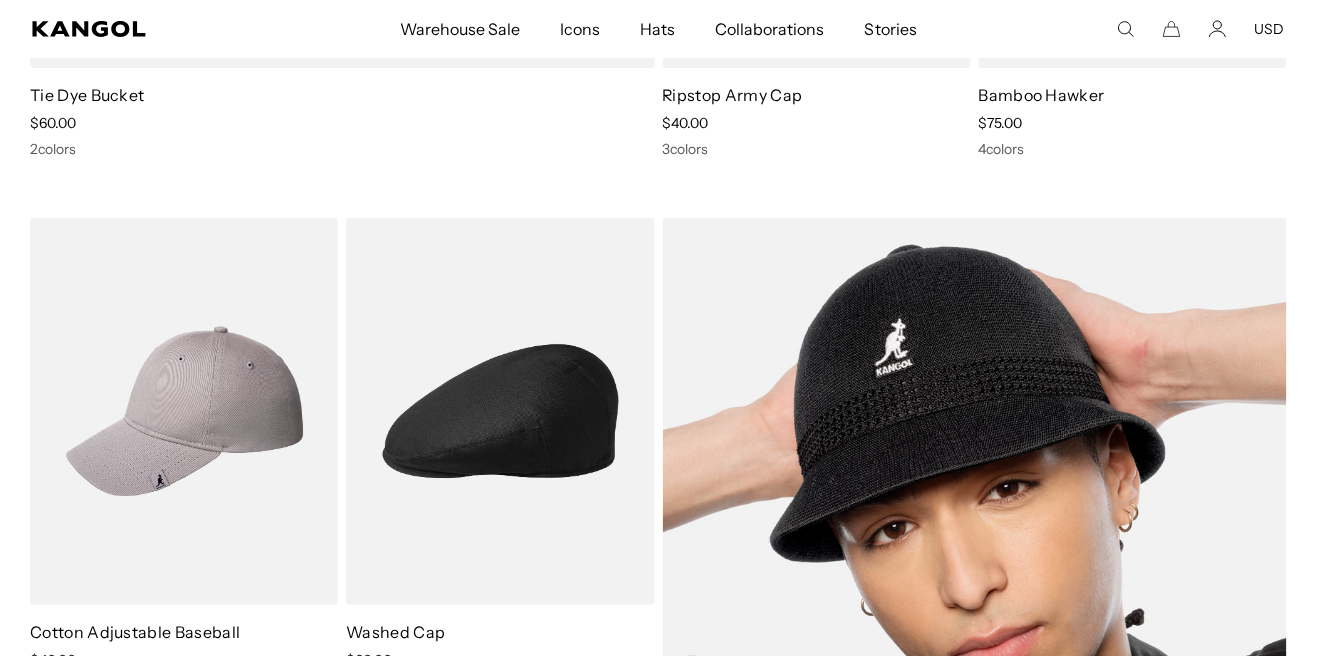 click at bounding box center (975, 665) 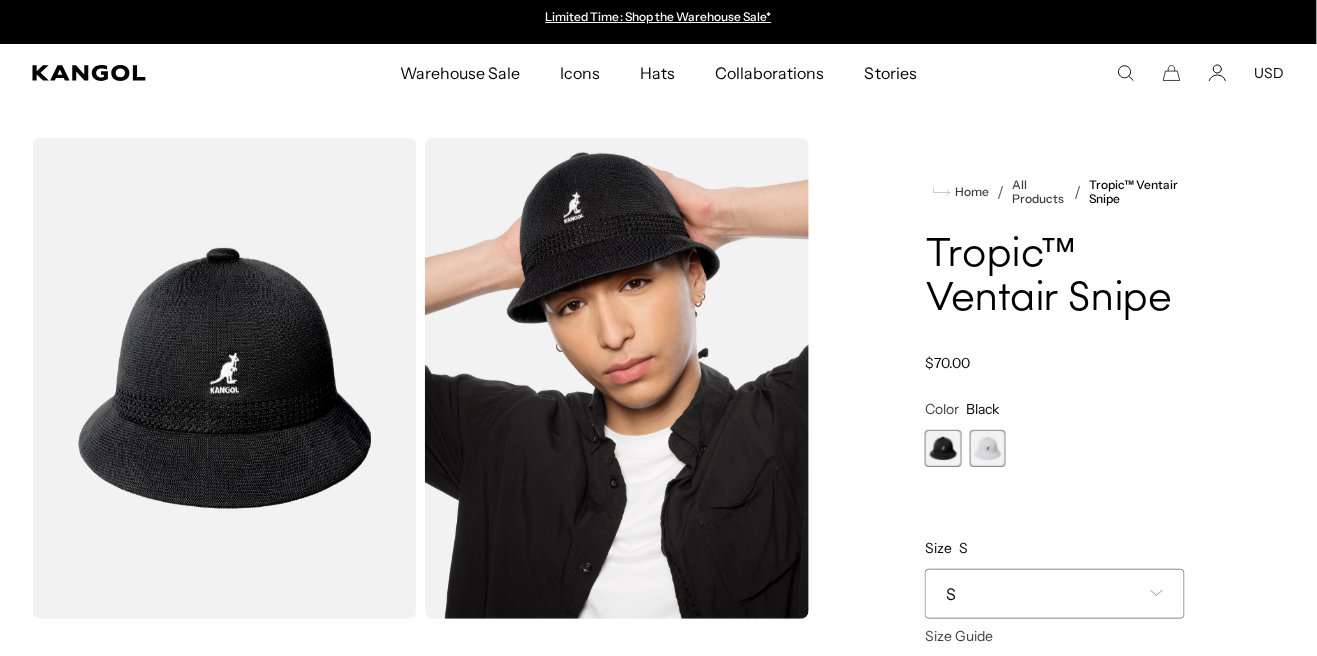 scroll, scrollTop: 0, scrollLeft: 0, axis: both 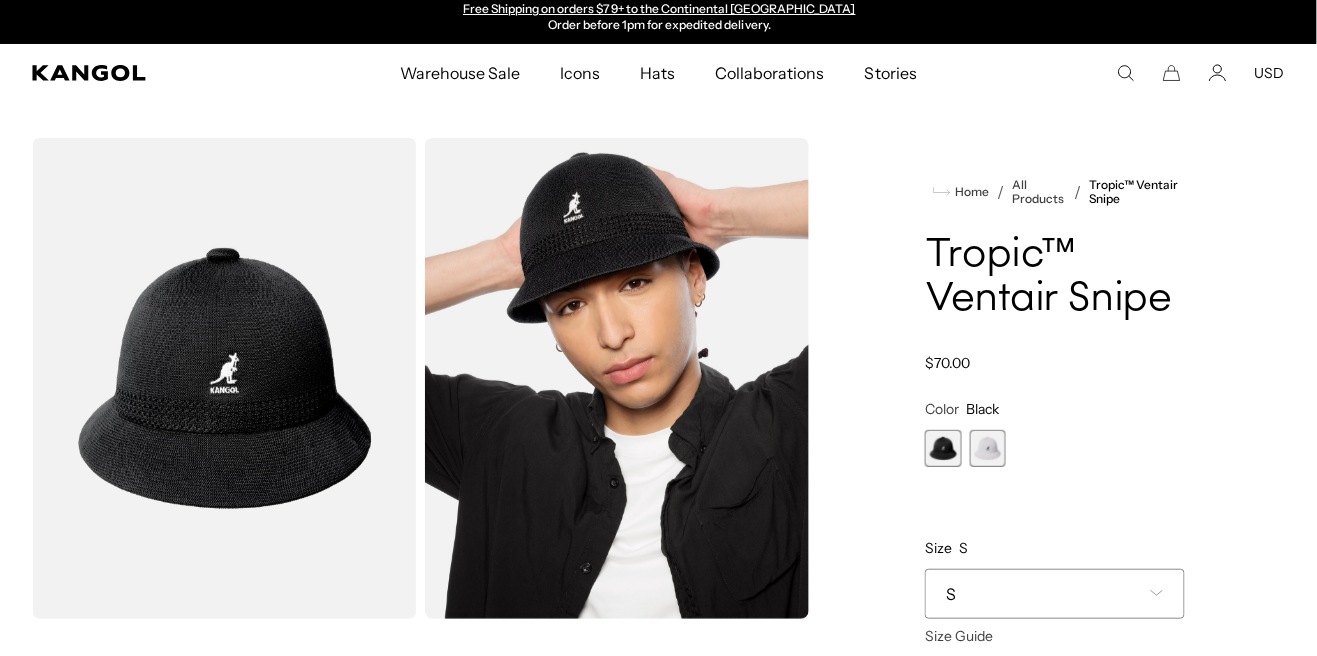 click on "Hats" at bounding box center [657, 73] 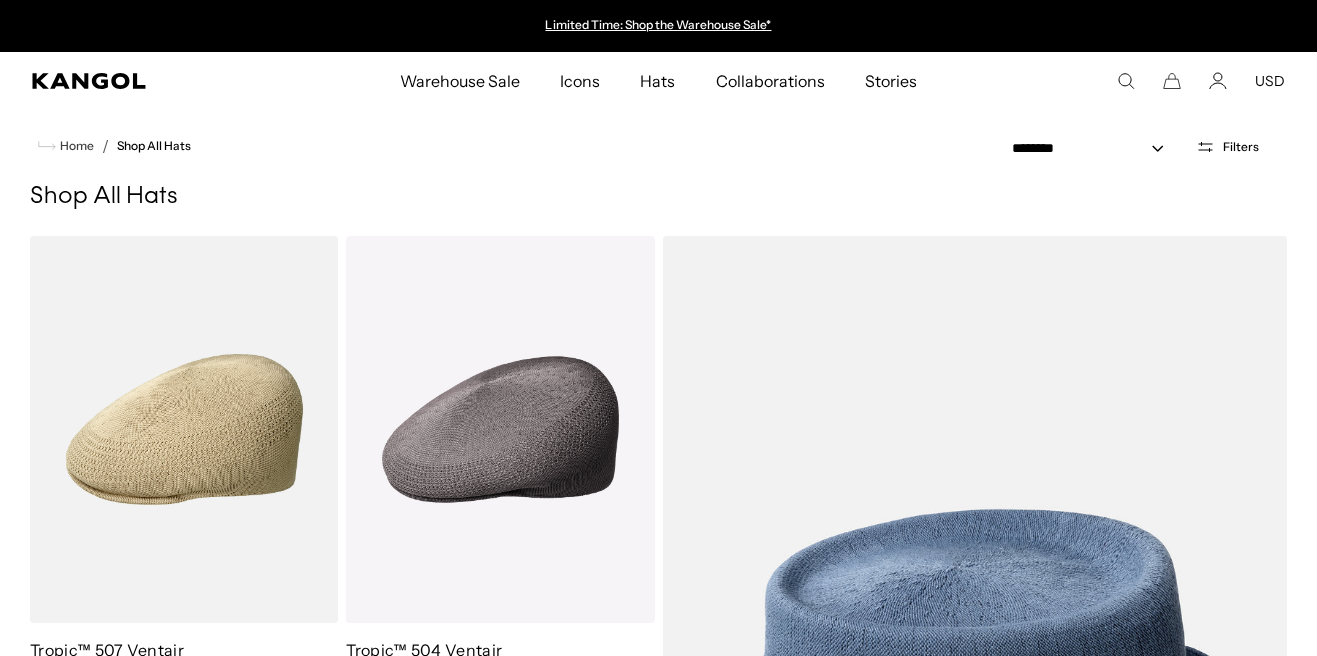 scroll, scrollTop: 0, scrollLeft: 0, axis: both 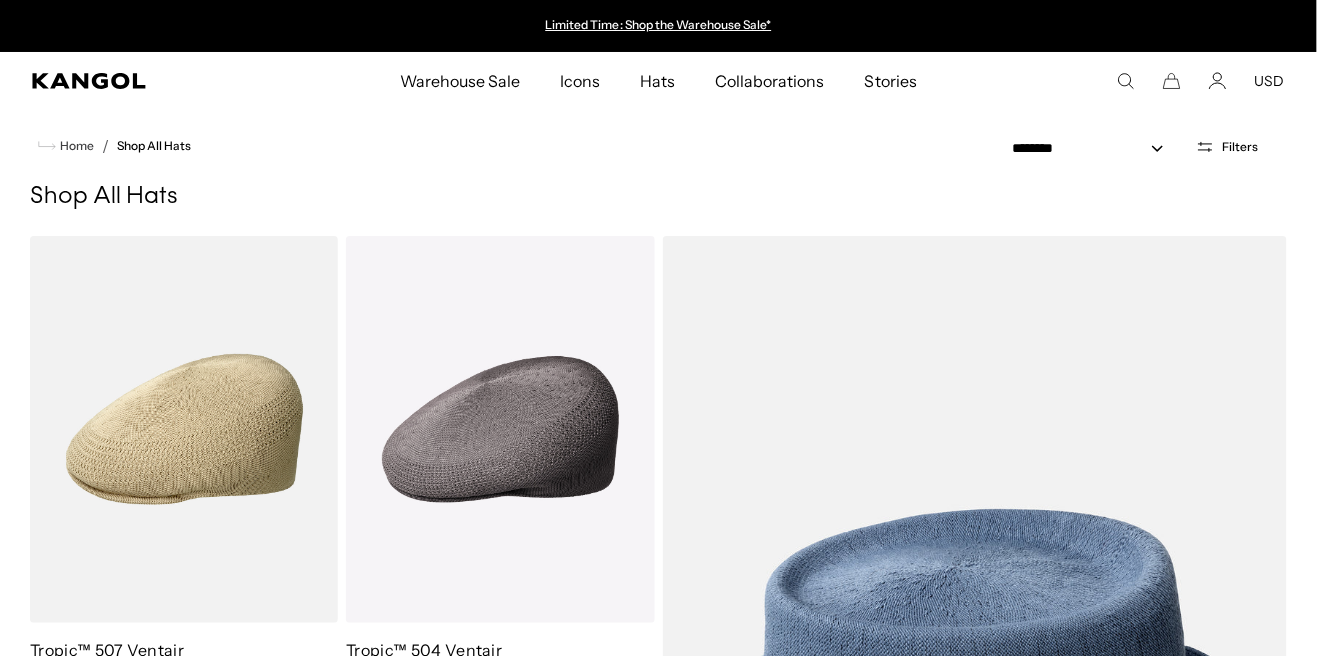 click on "Hats" at bounding box center [657, 81] 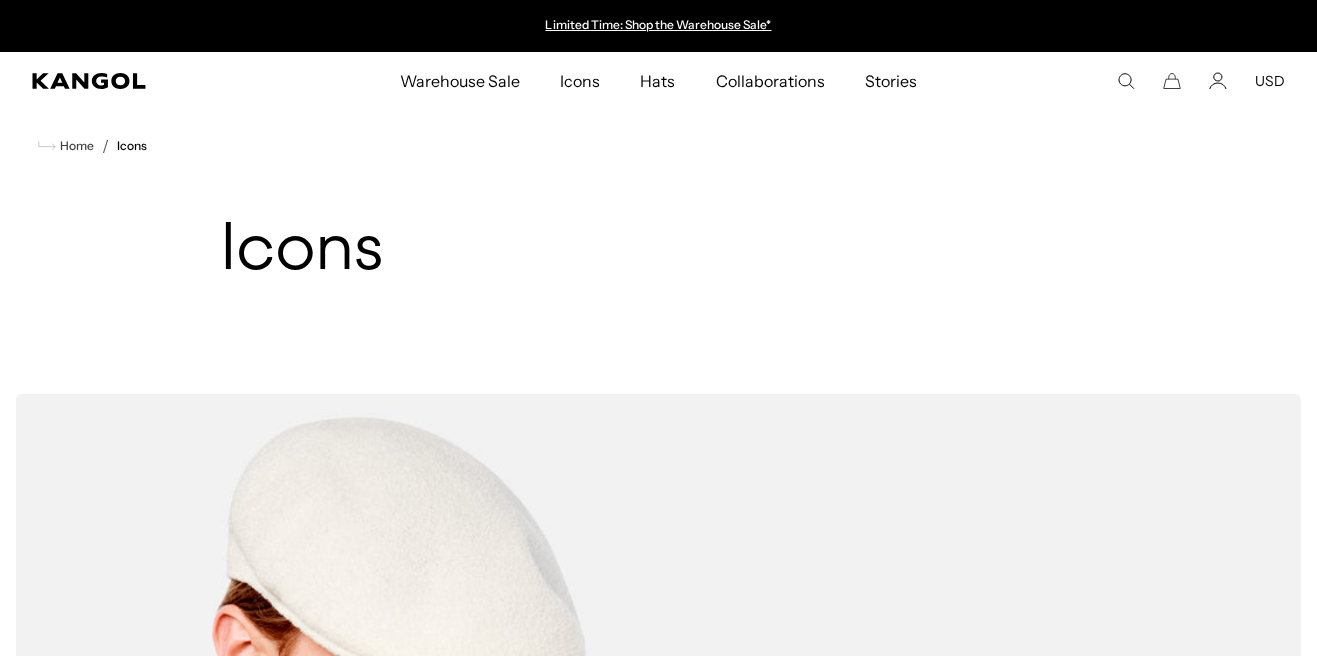scroll, scrollTop: 0, scrollLeft: 0, axis: both 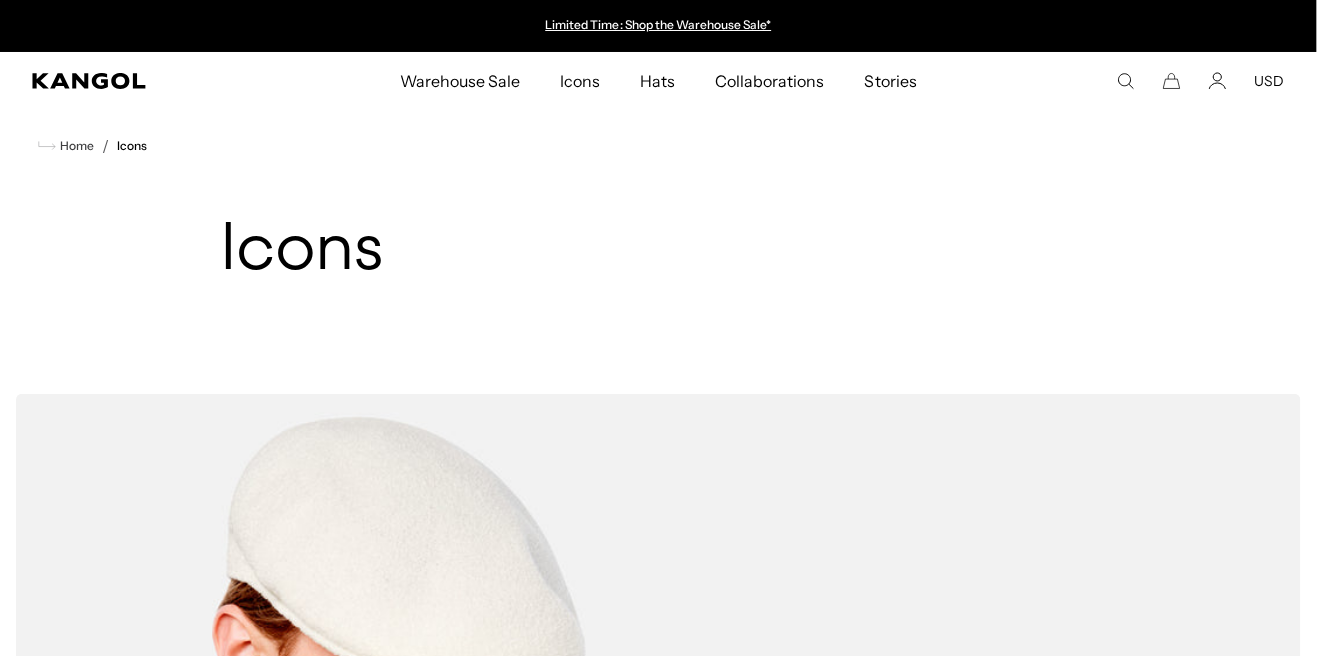 click on "504s & 507s
Browse The Icons" at bounding box center (658, 670) 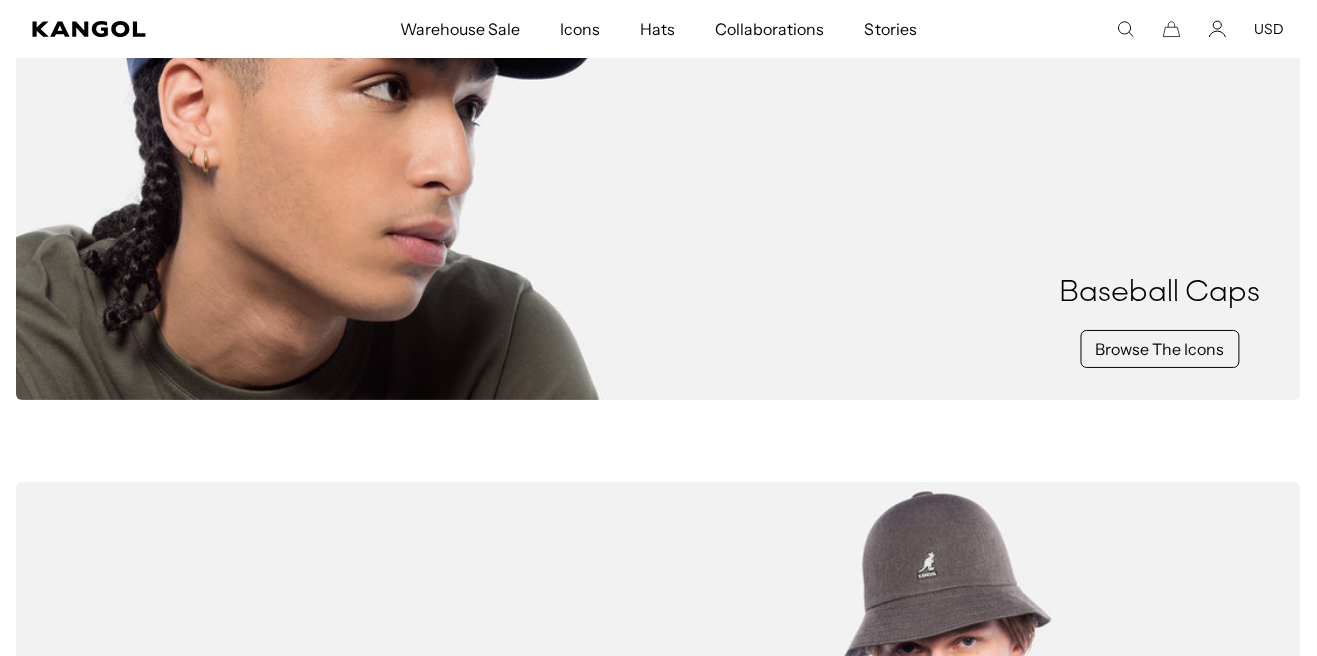 scroll, scrollTop: 1821, scrollLeft: 0, axis: vertical 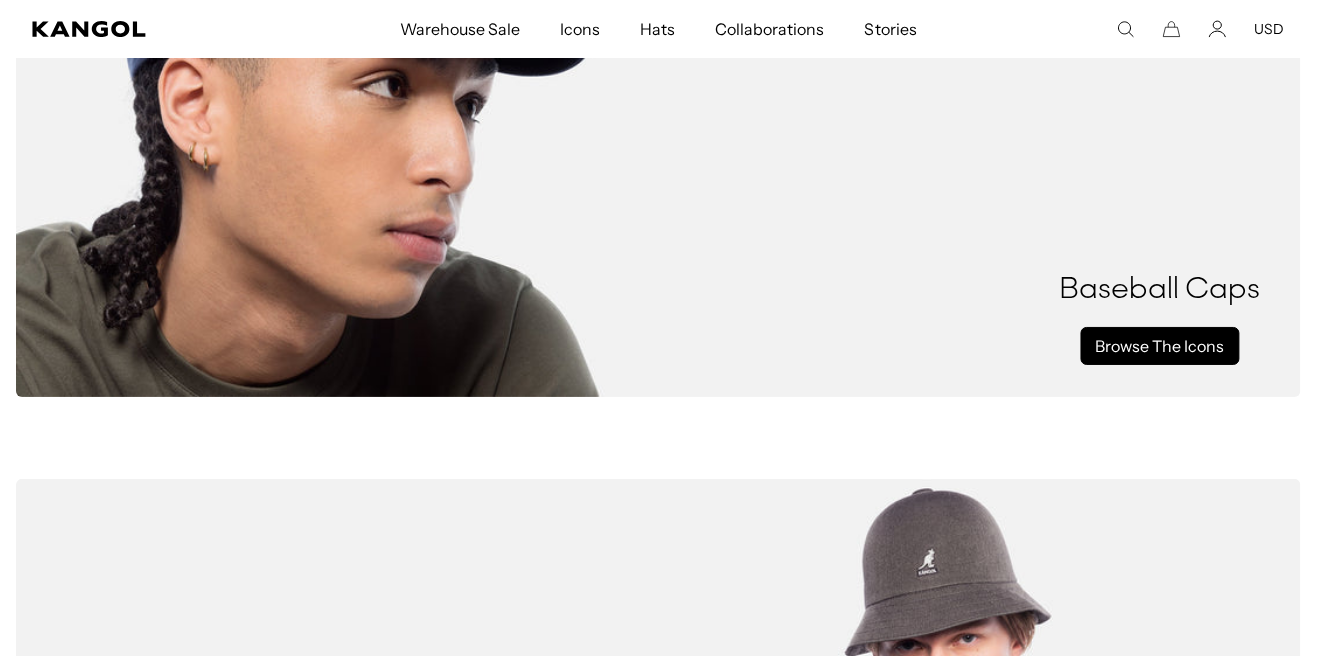 click on "Browse The Icons" at bounding box center [1160, 346] 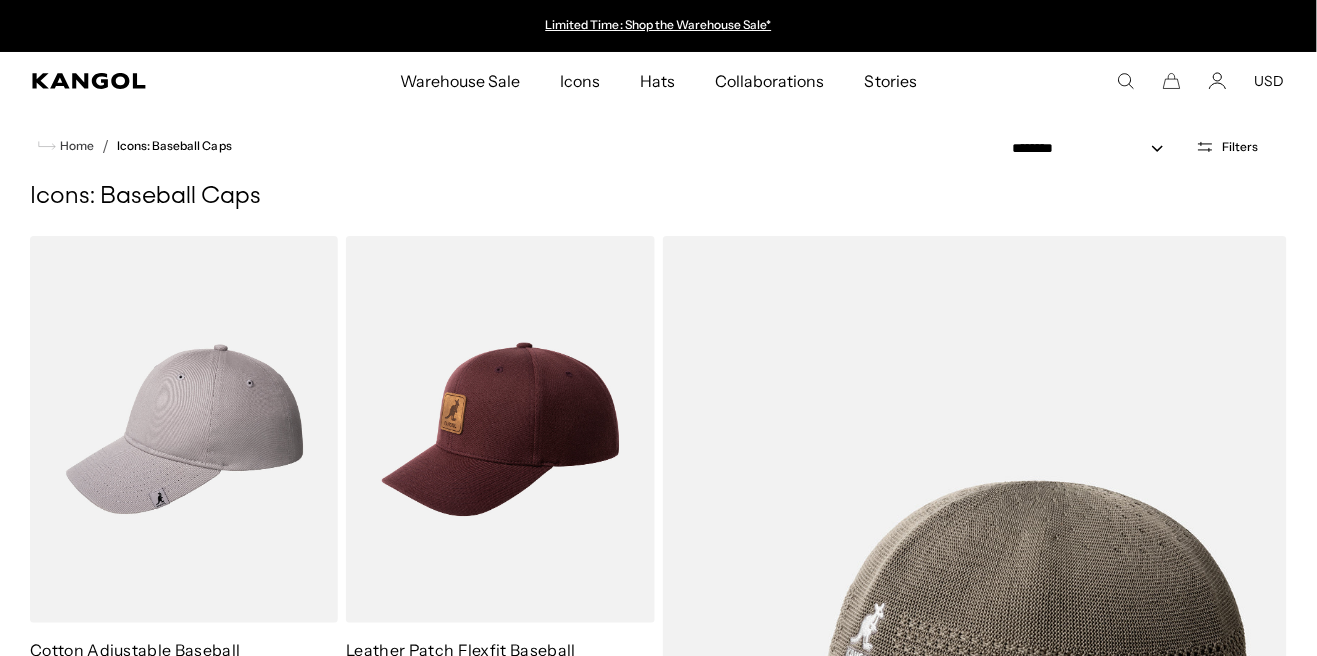 scroll, scrollTop: 0, scrollLeft: 0, axis: both 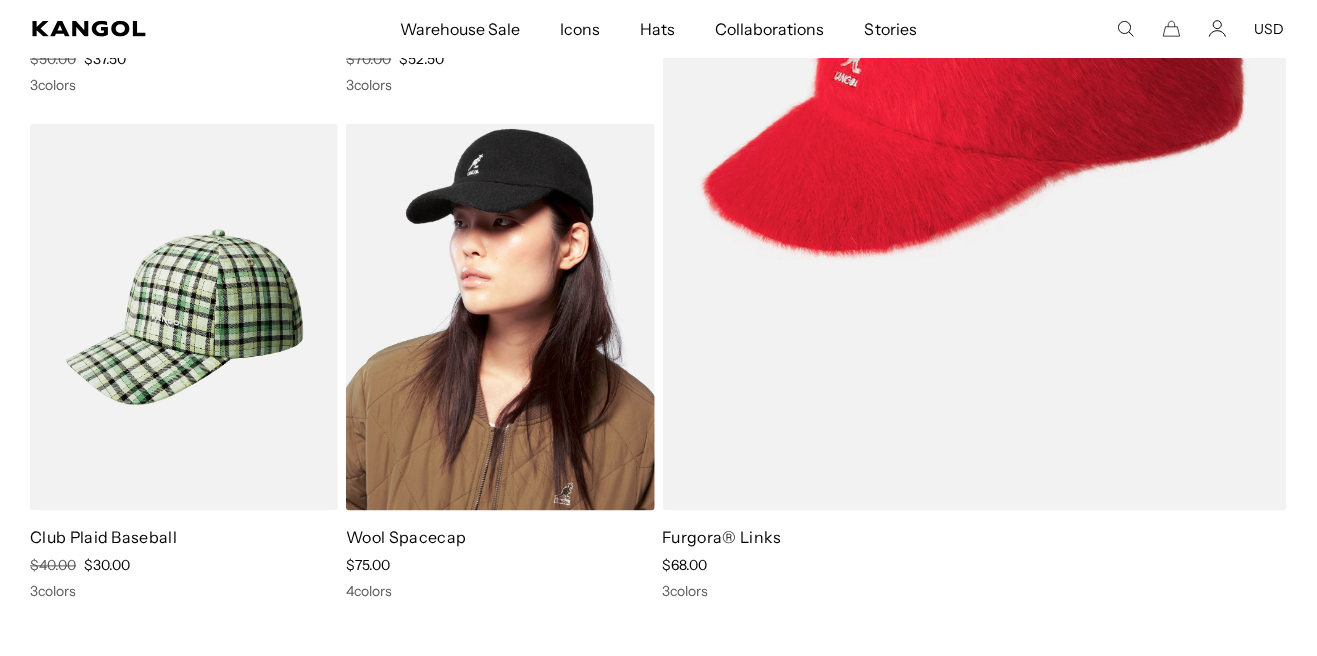 click at bounding box center (500, 317) 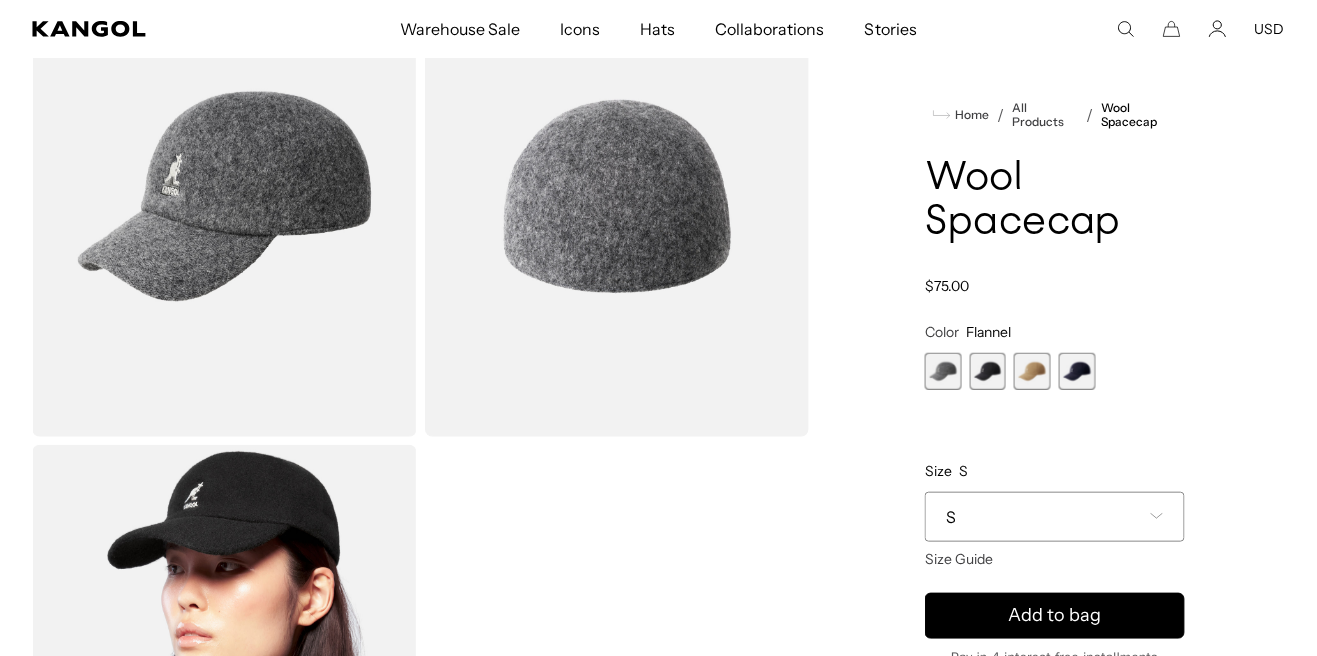 scroll, scrollTop: 195, scrollLeft: 0, axis: vertical 